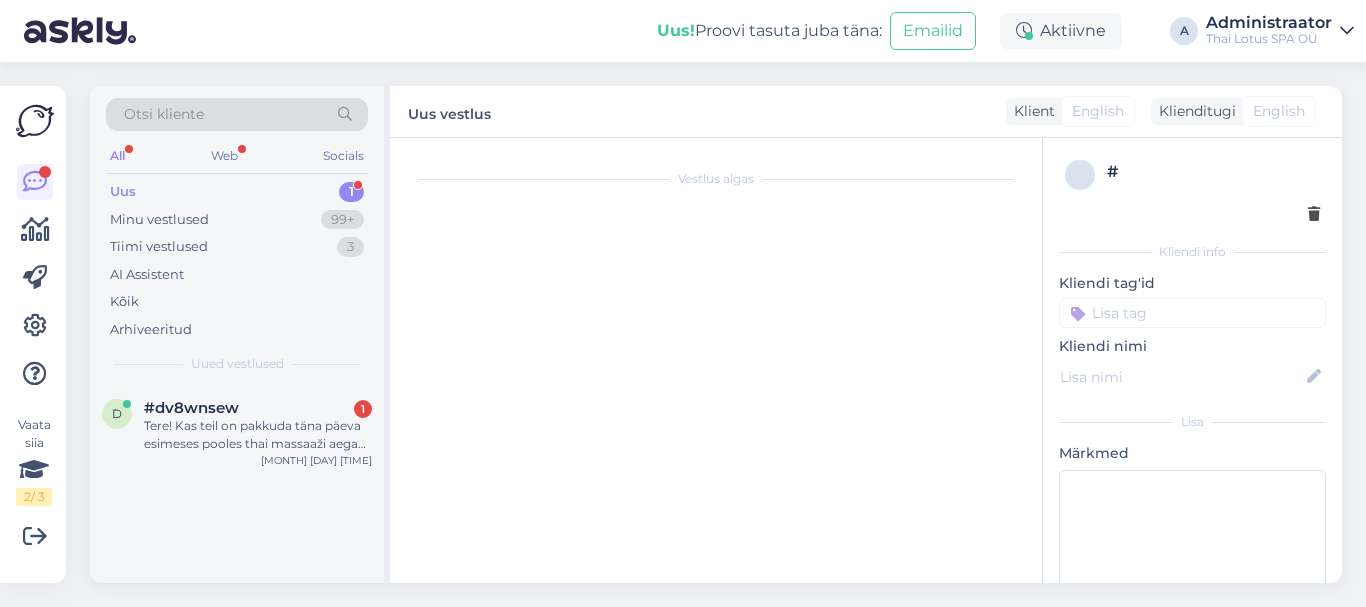 scroll, scrollTop: 0, scrollLeft: 0, axis: both 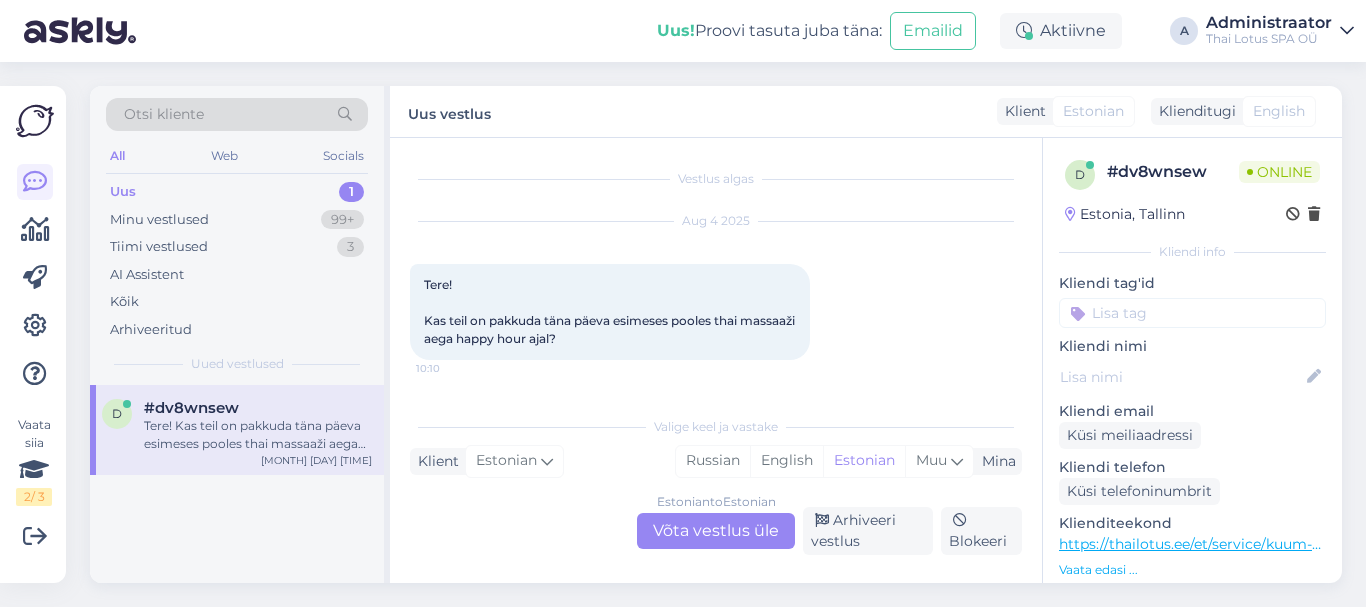 click on "Estonian  to  Estonian Võta vestlus üle" at bounding box center [716, 531] 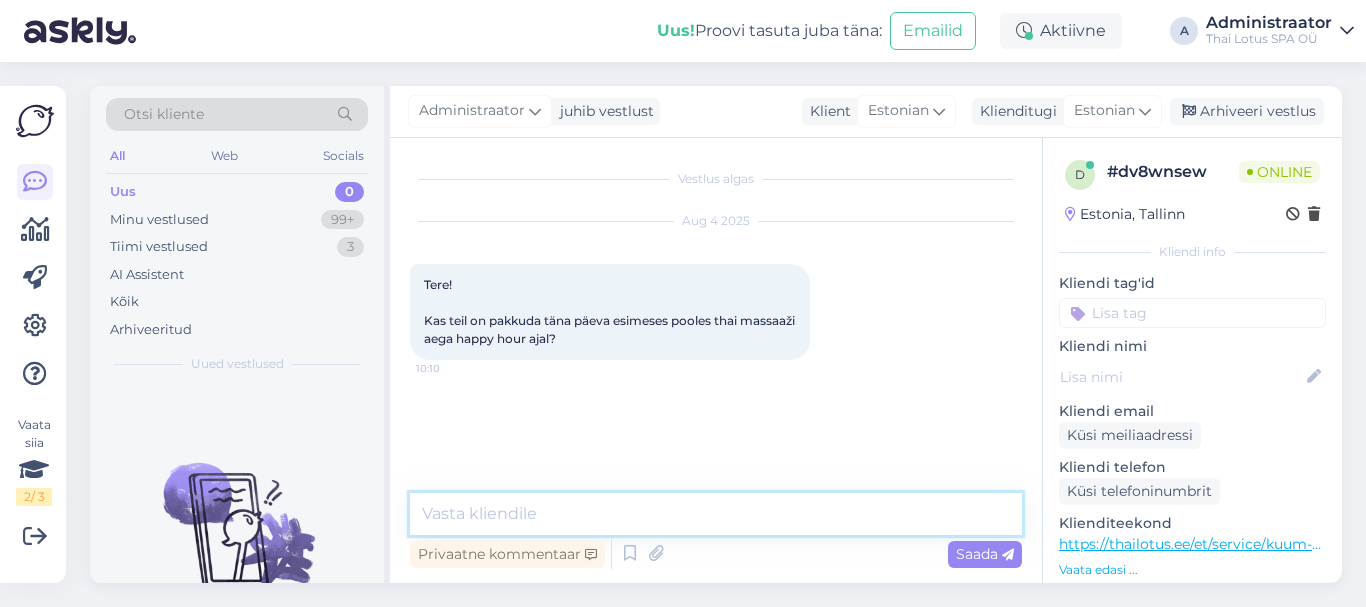 click at bounding box center (716, 514) 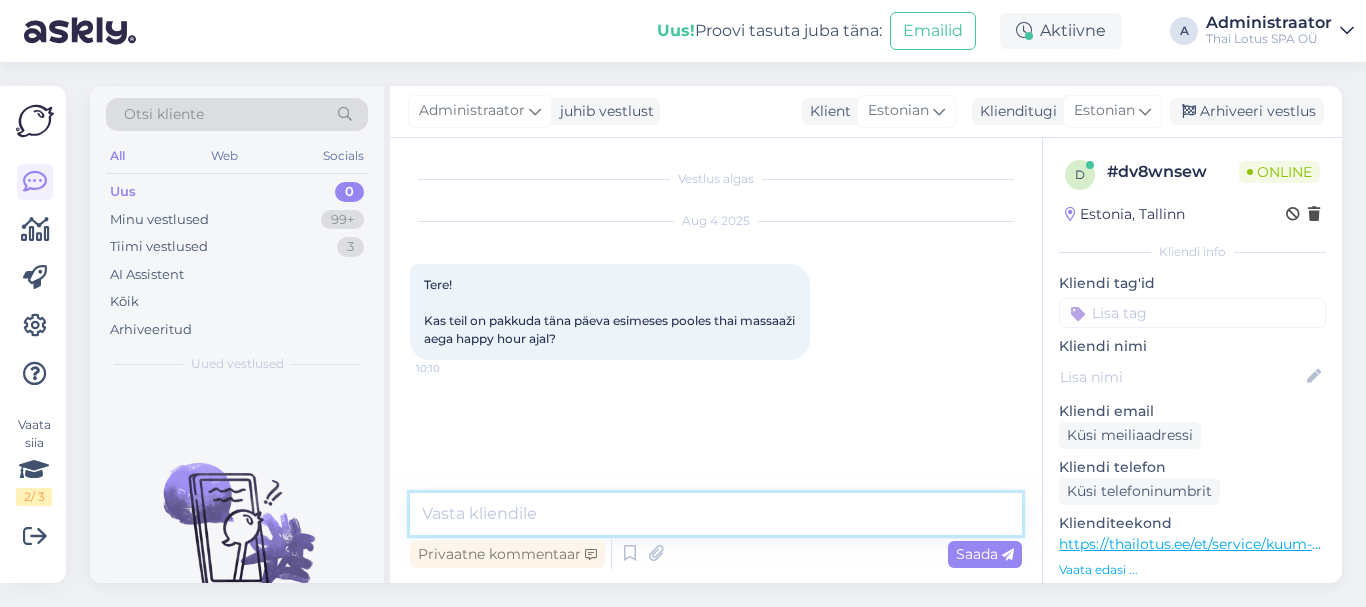 click at bounding box center (716, 514) 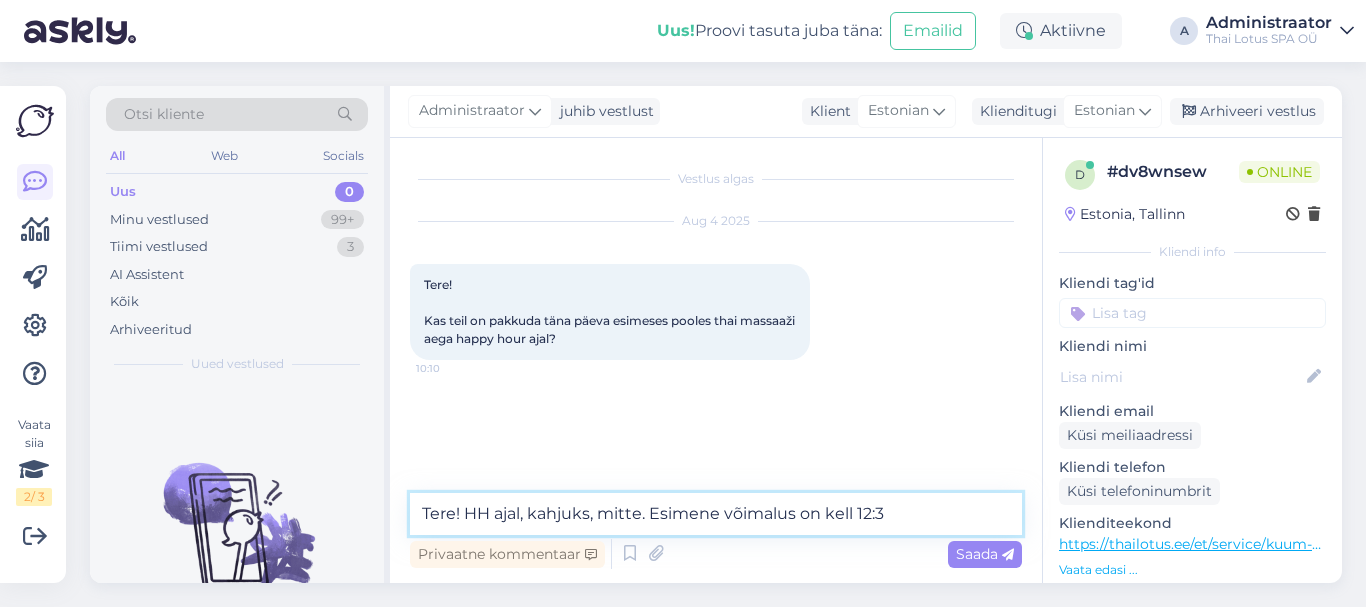 type on "Tere! HH ajal, kahjuks, mitte. Esimene võimalus on kell [TIME]" 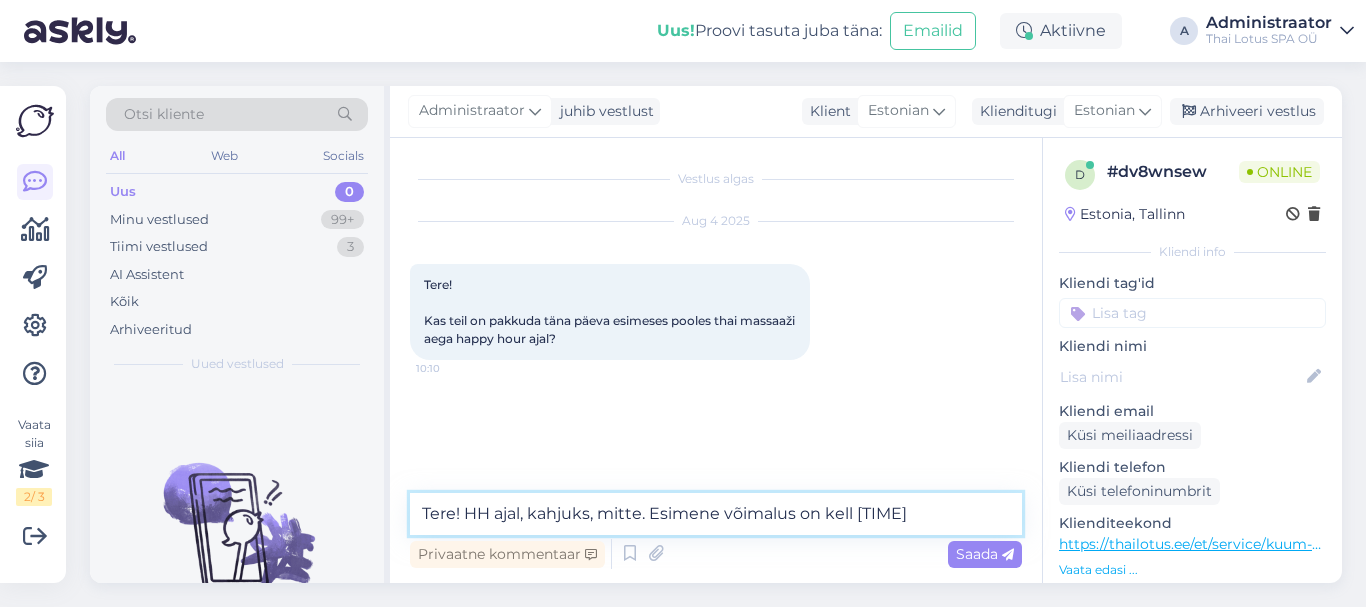 type 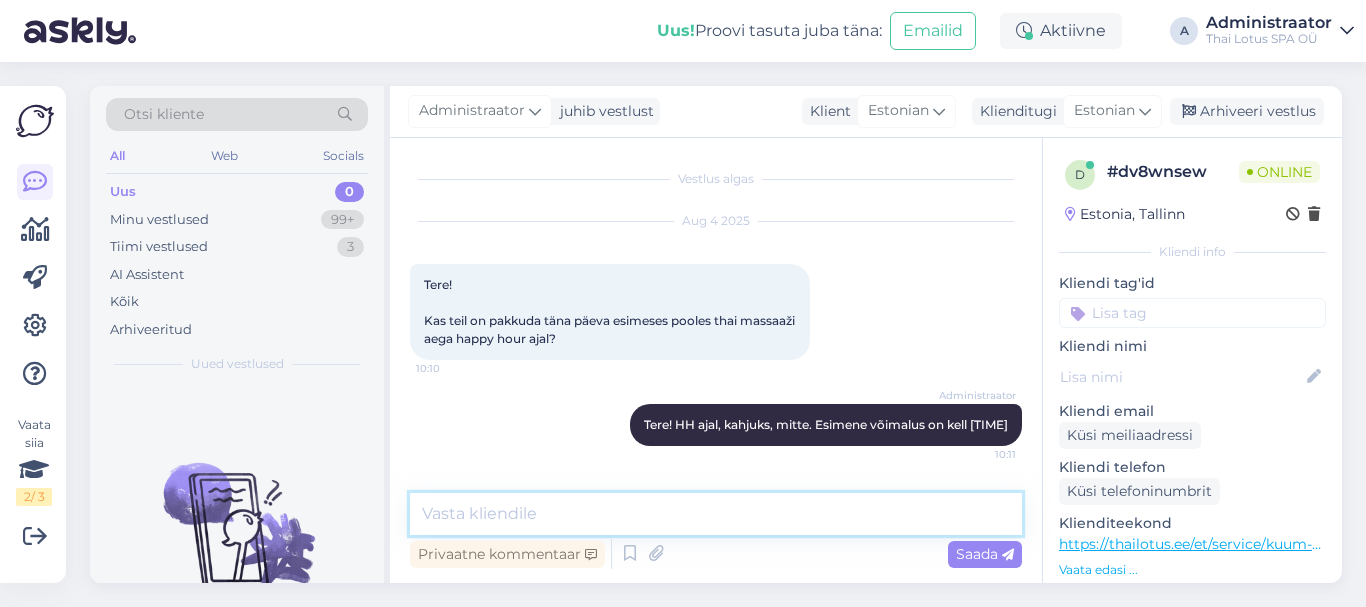 click at bounding box center [716, 514] 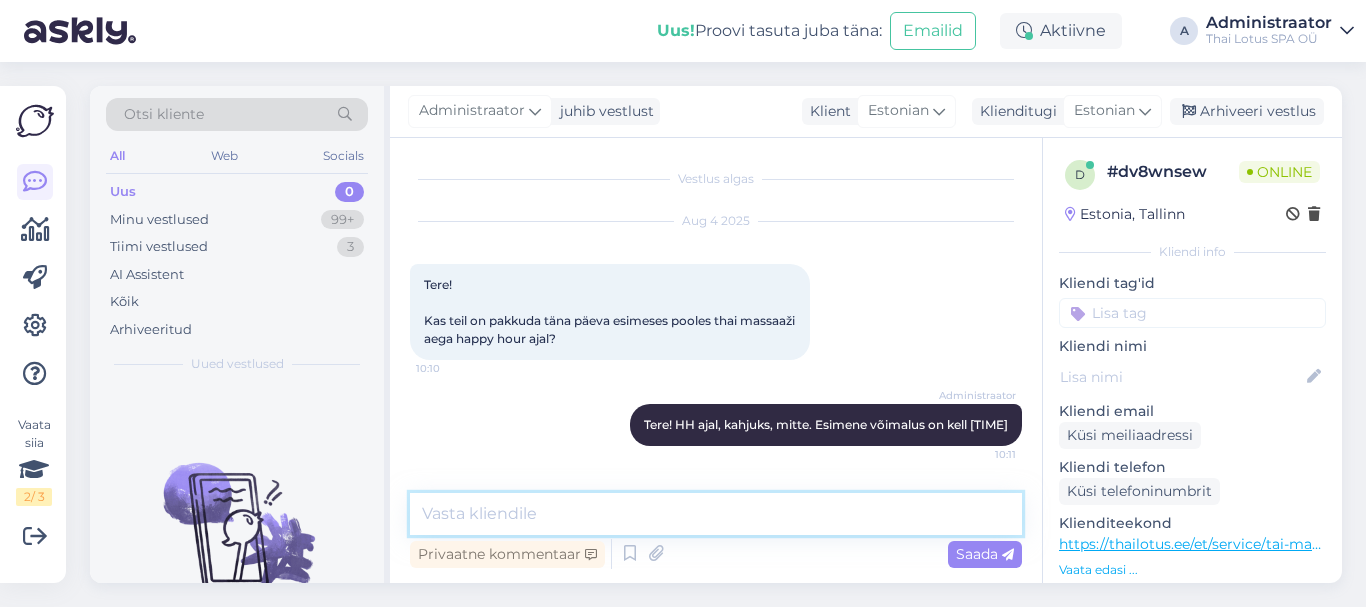 click at bounding box center [716, 514] 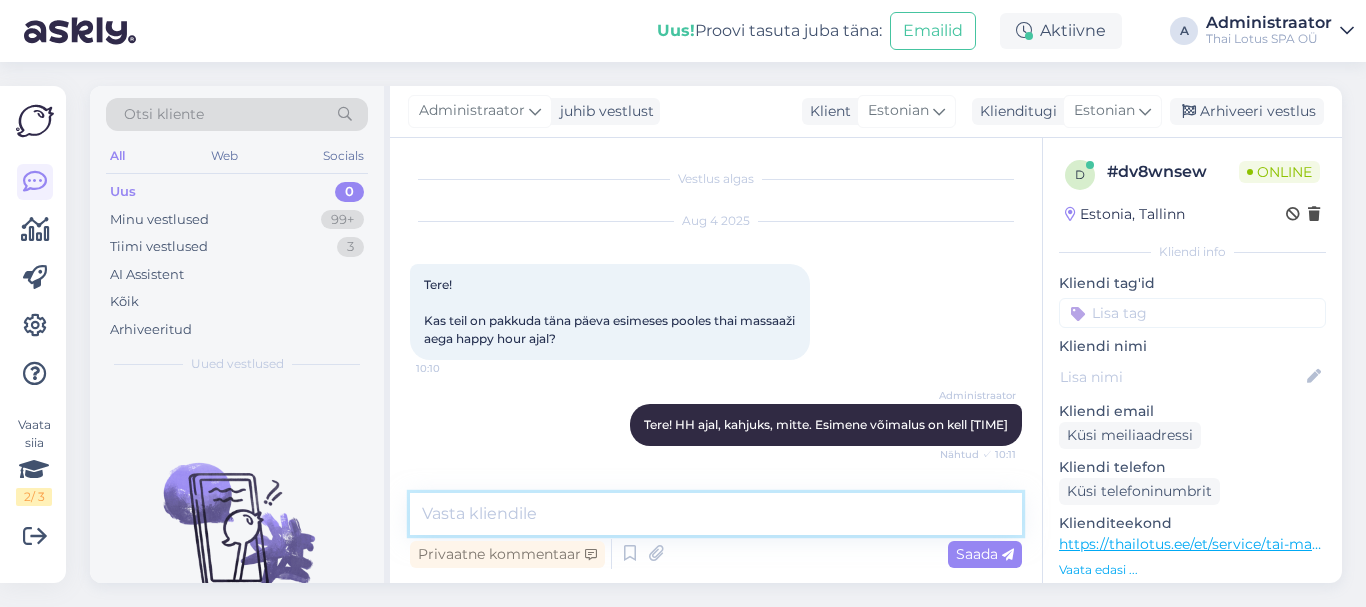 scroll, scrollTop: 0, scrollLeft: 0, axis: both 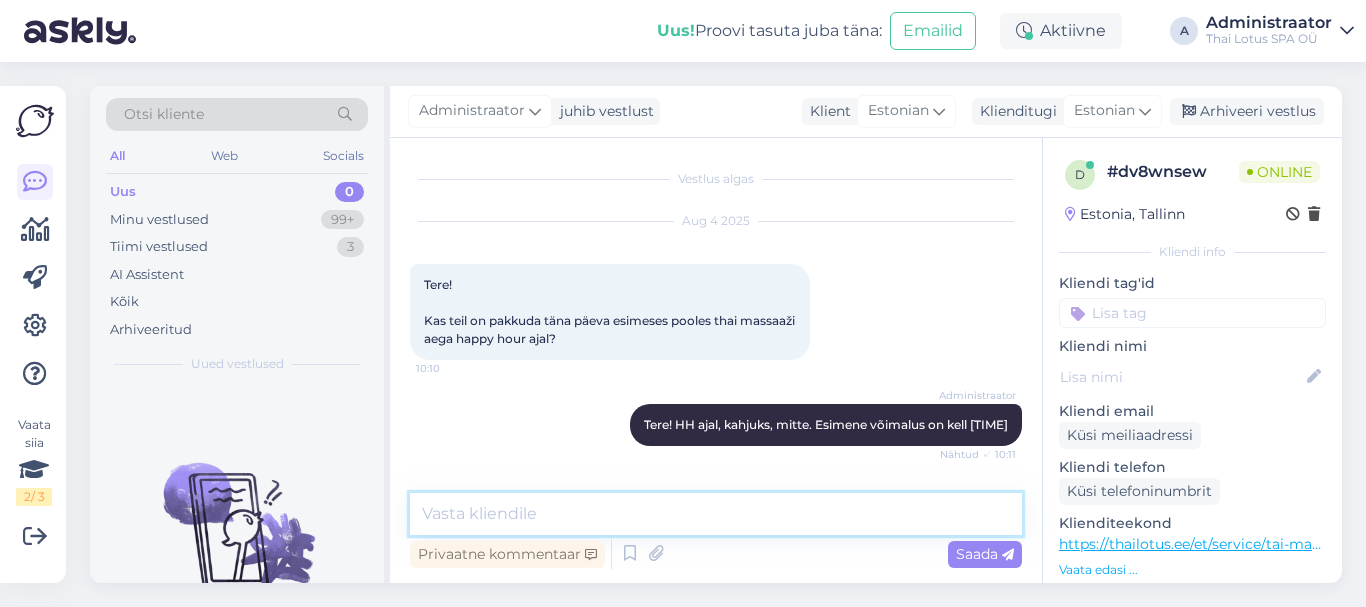 click at bounding box center (716, 514) 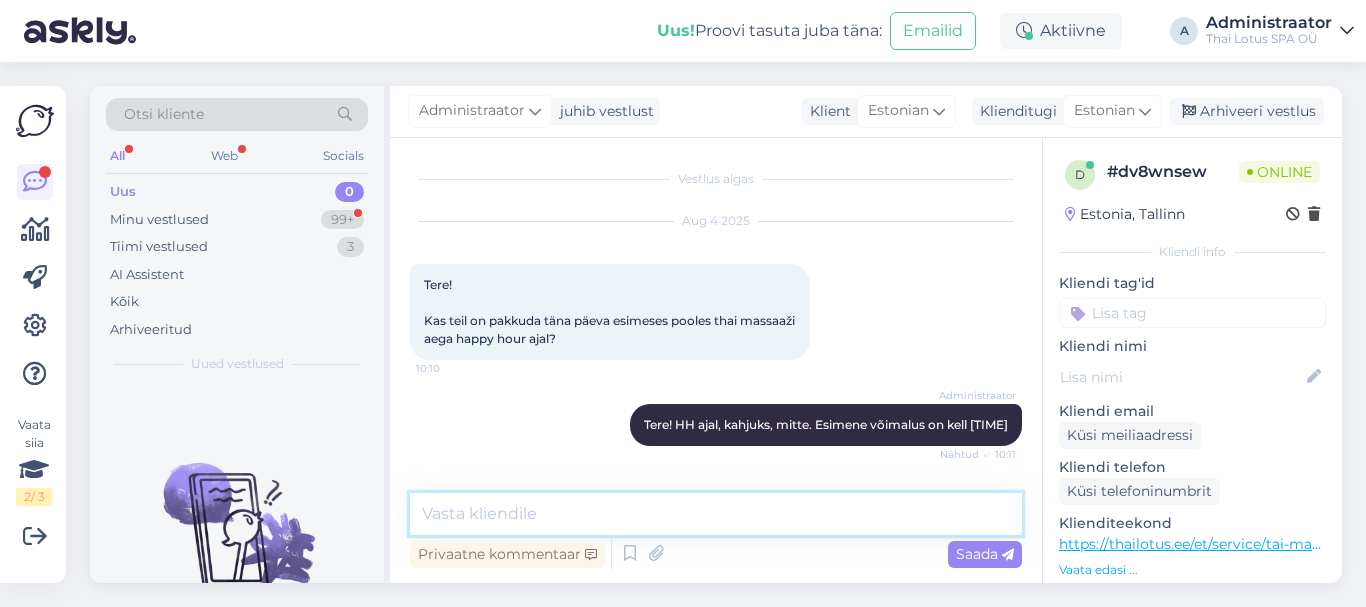 scroll, scrollTop: 97, scrollLeft: 0, axis: vertical 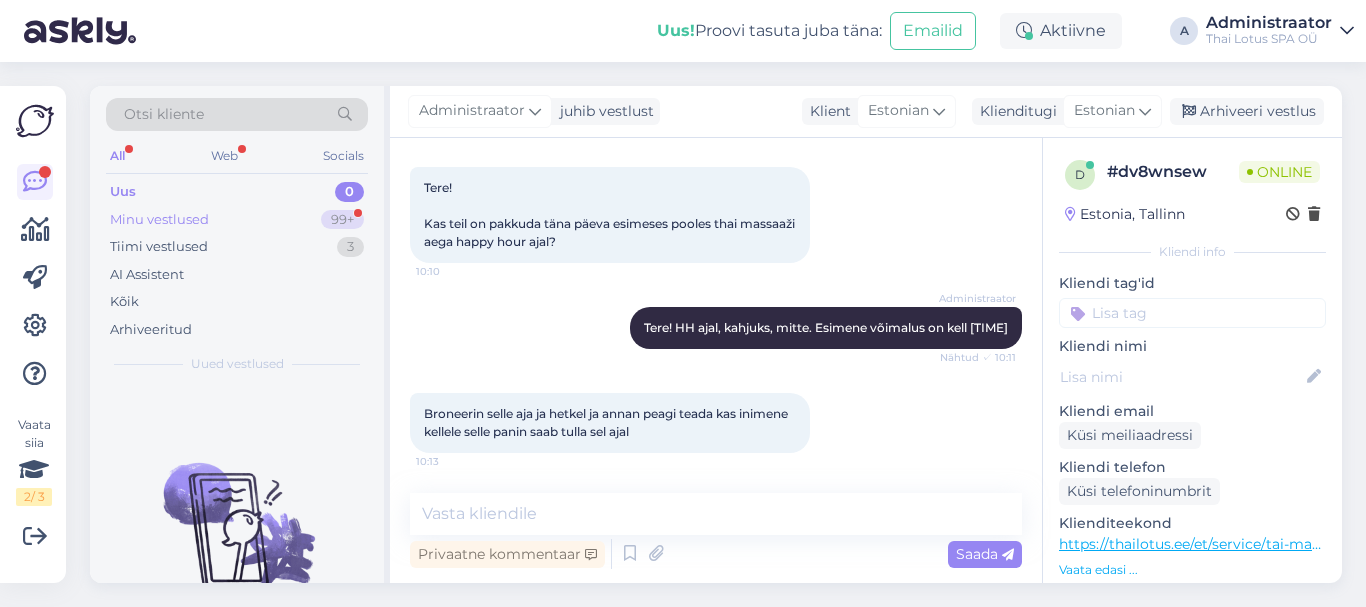 click on "Minu vestlused 99+" at bounding box center (237, 220) 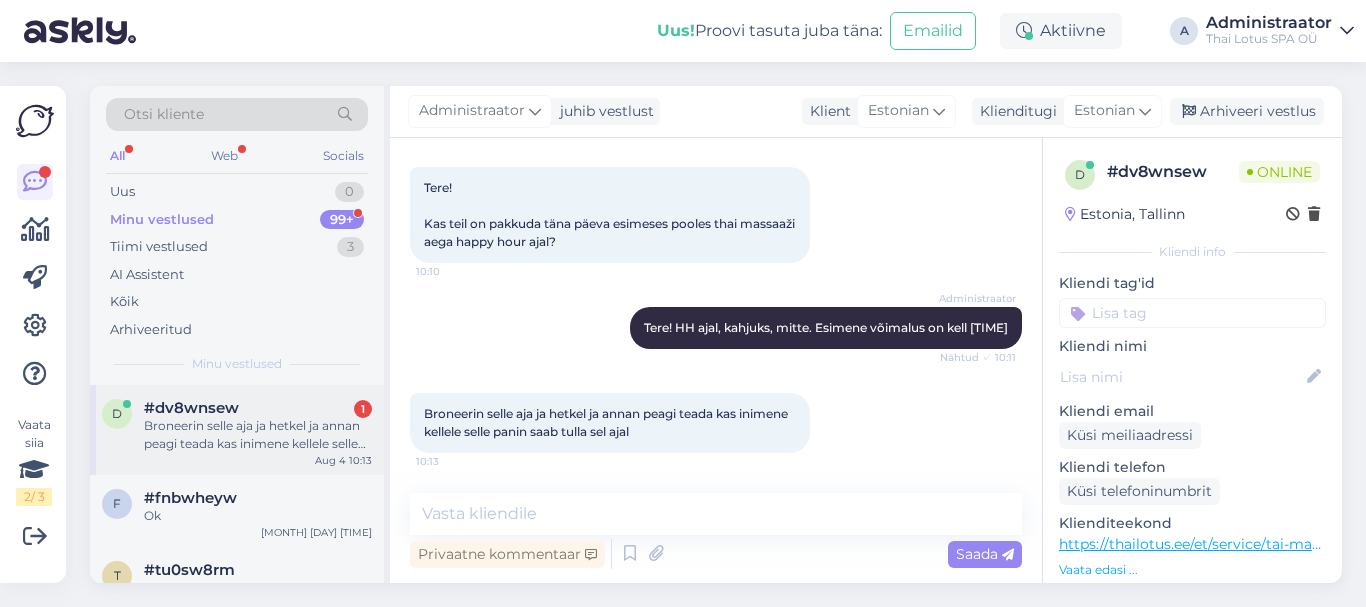 click on "[TAG] [NUMBER]" at bounding box center (258, 408) 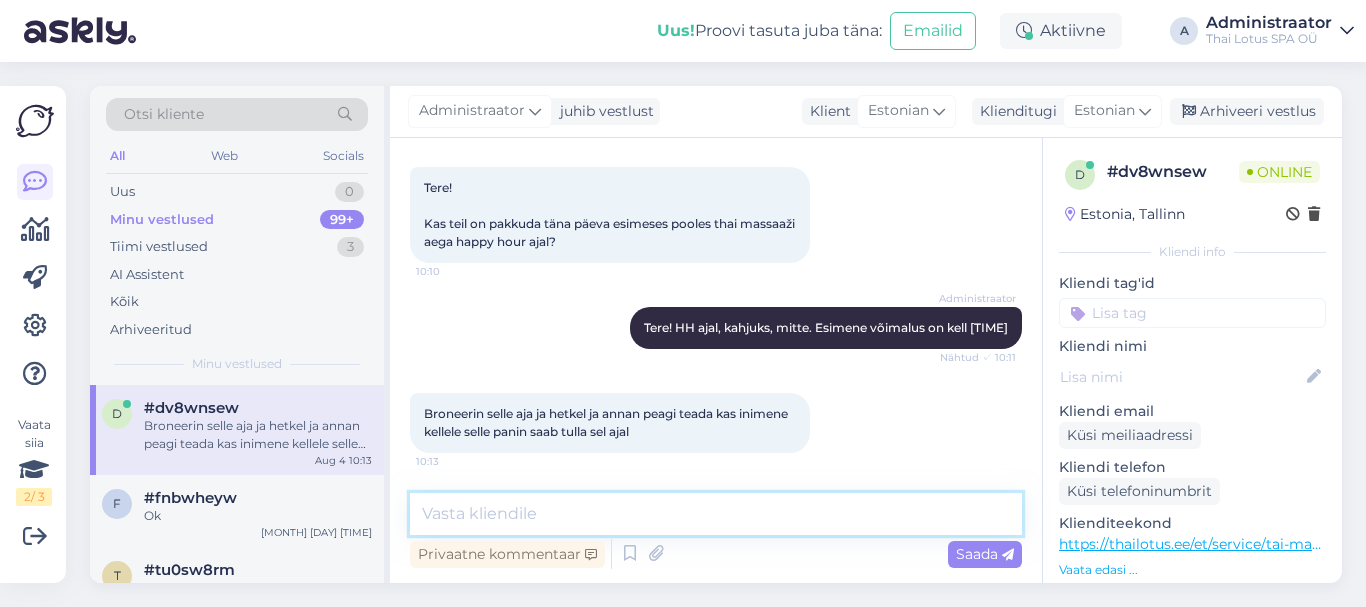 click at bounding box center (716, 514) 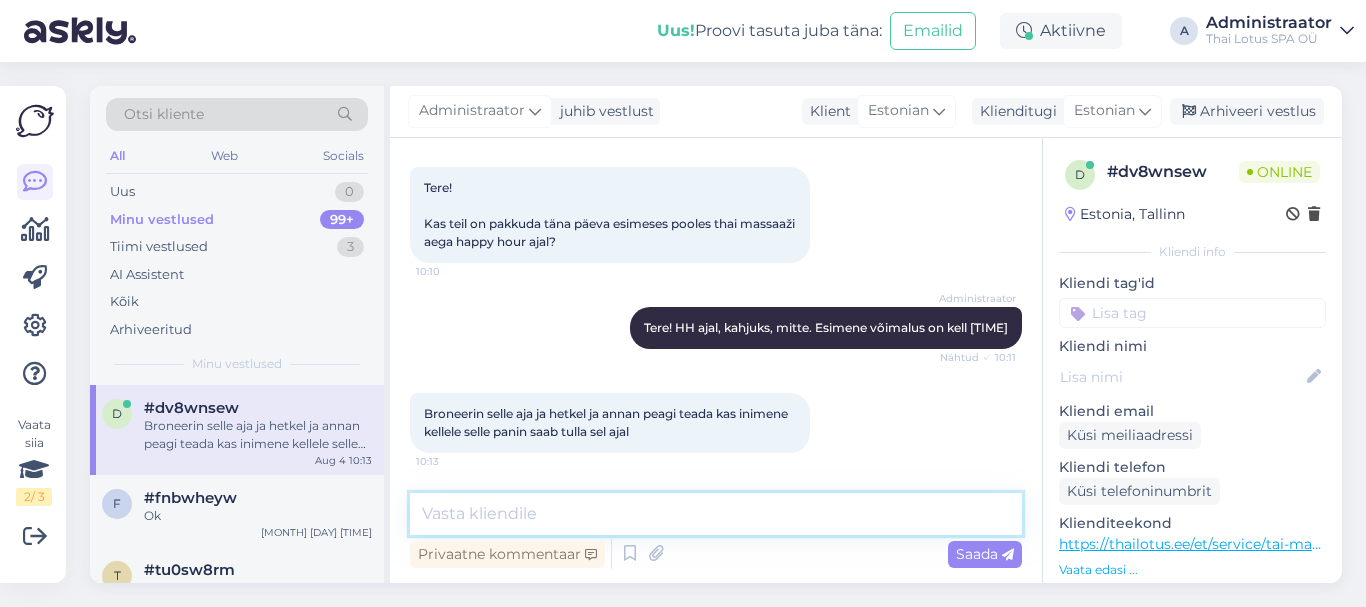 click at bounding box center [716, 514] 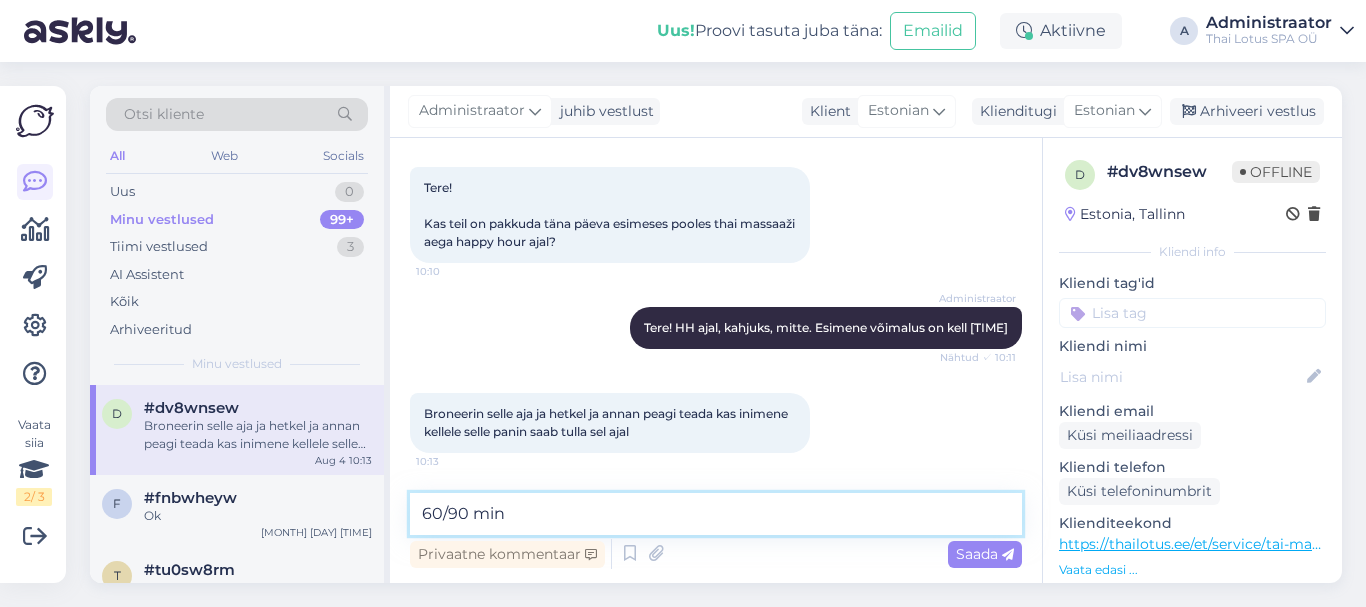 type on "60/90 min?" 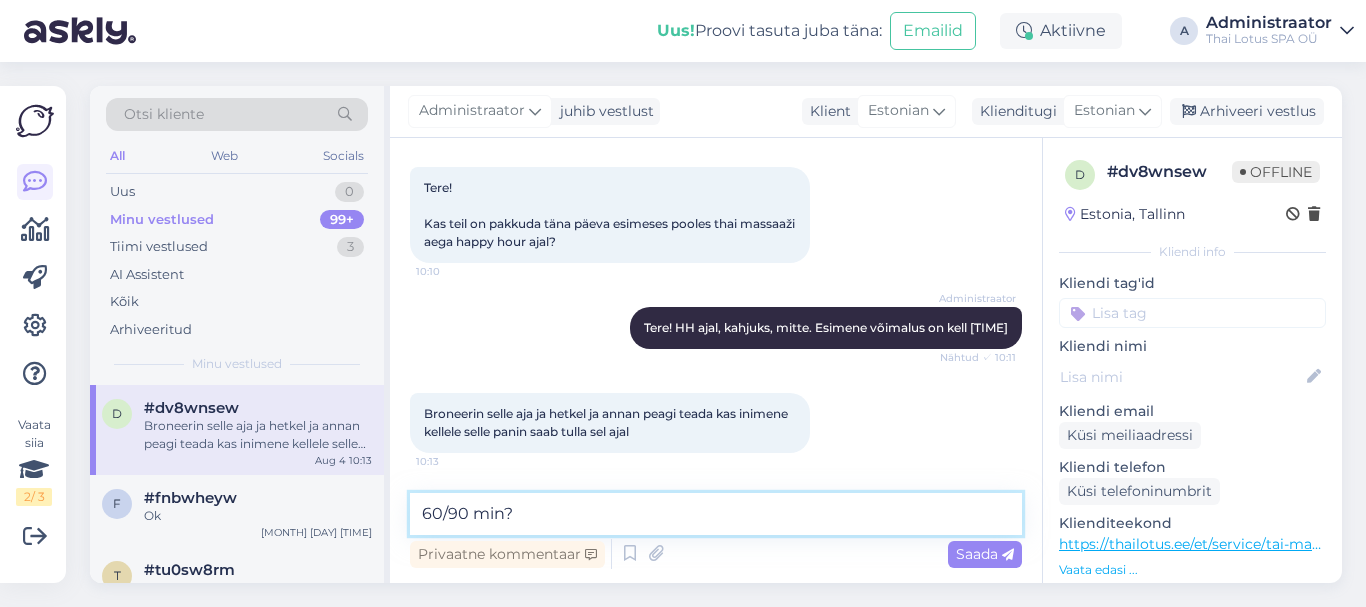 type 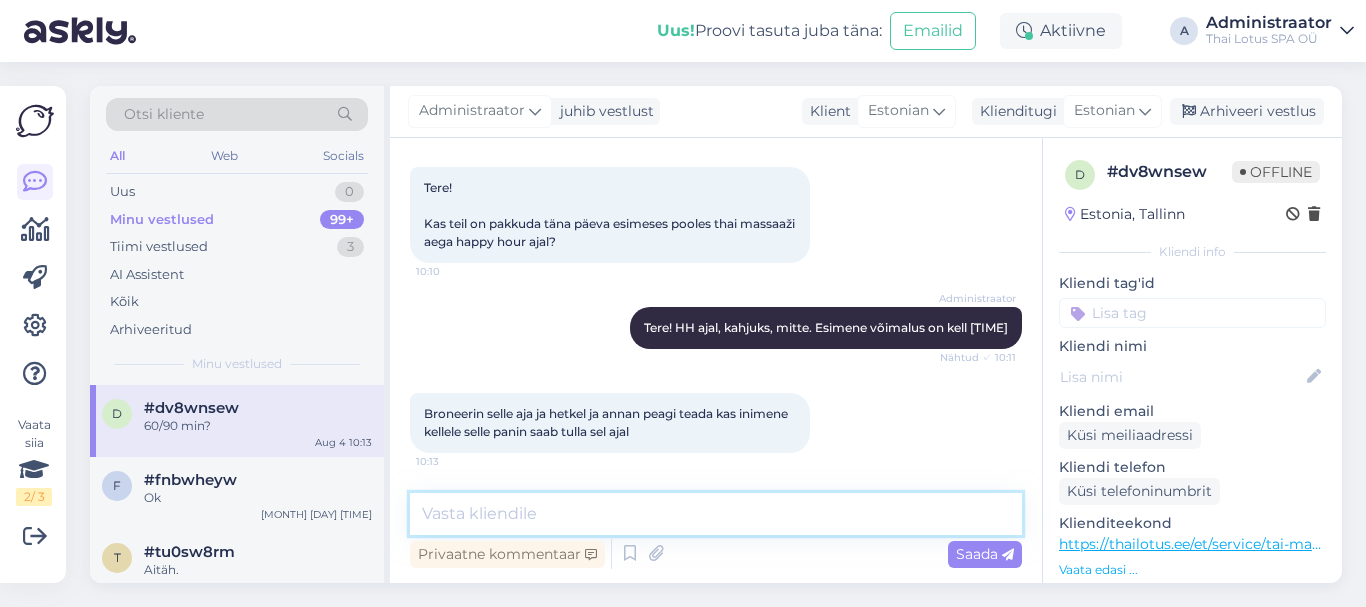 scroll, scrollTop: 183, scrollLeft: 0, axis: vertical 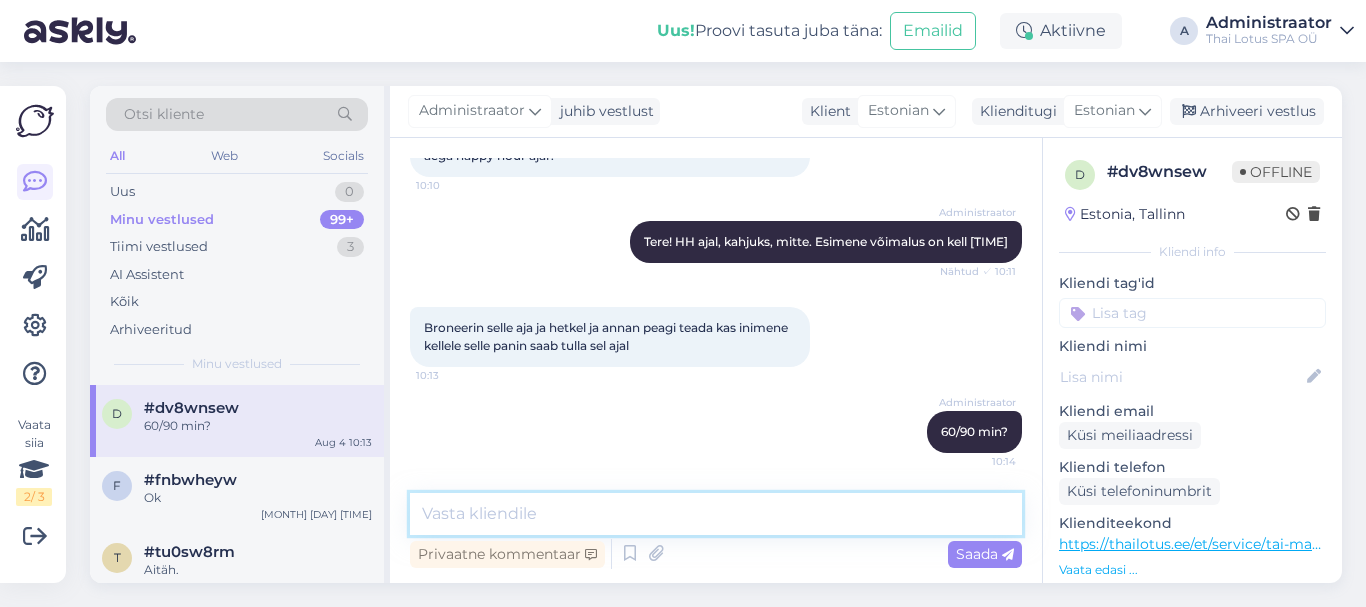 click at bounding box center (716, 514) 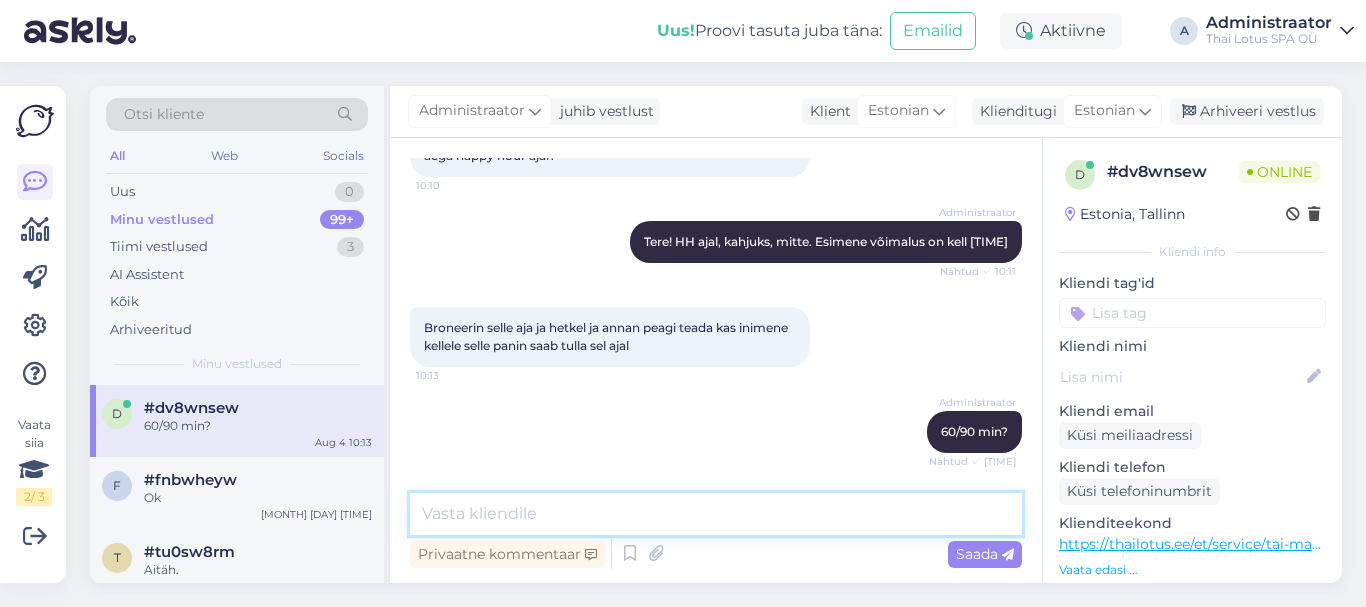 click at bounding box center (716, 514) 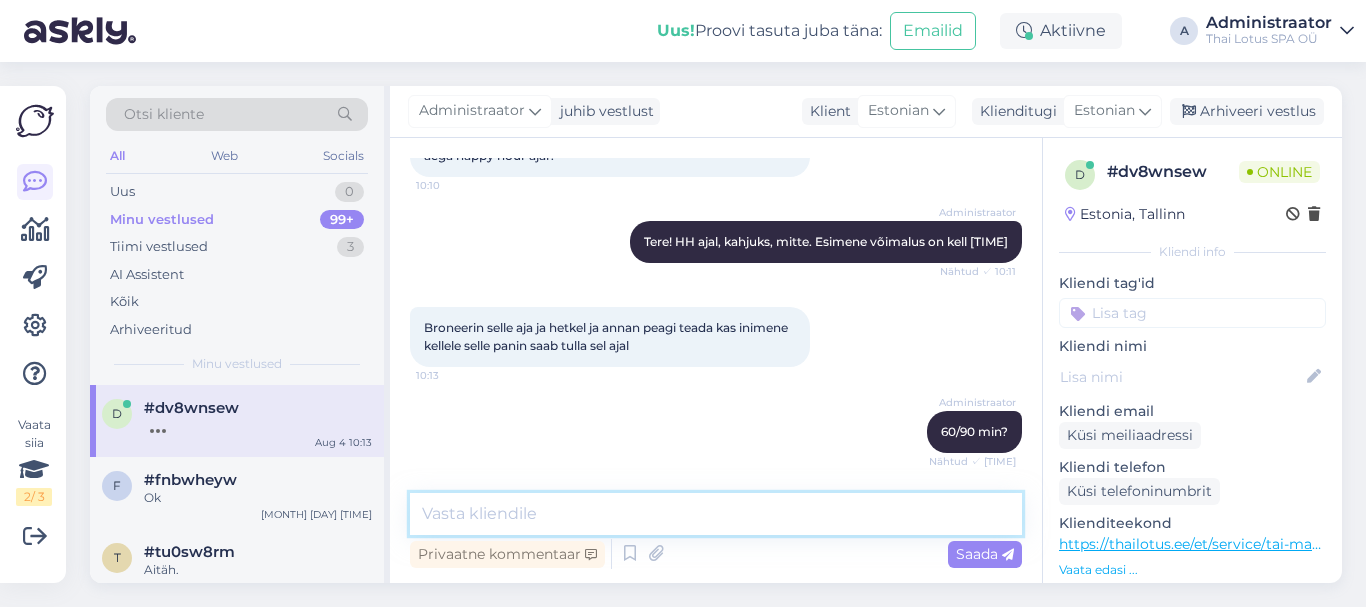 scroll, scrollTop: 287, scrollLeft: 0, axis: vertical 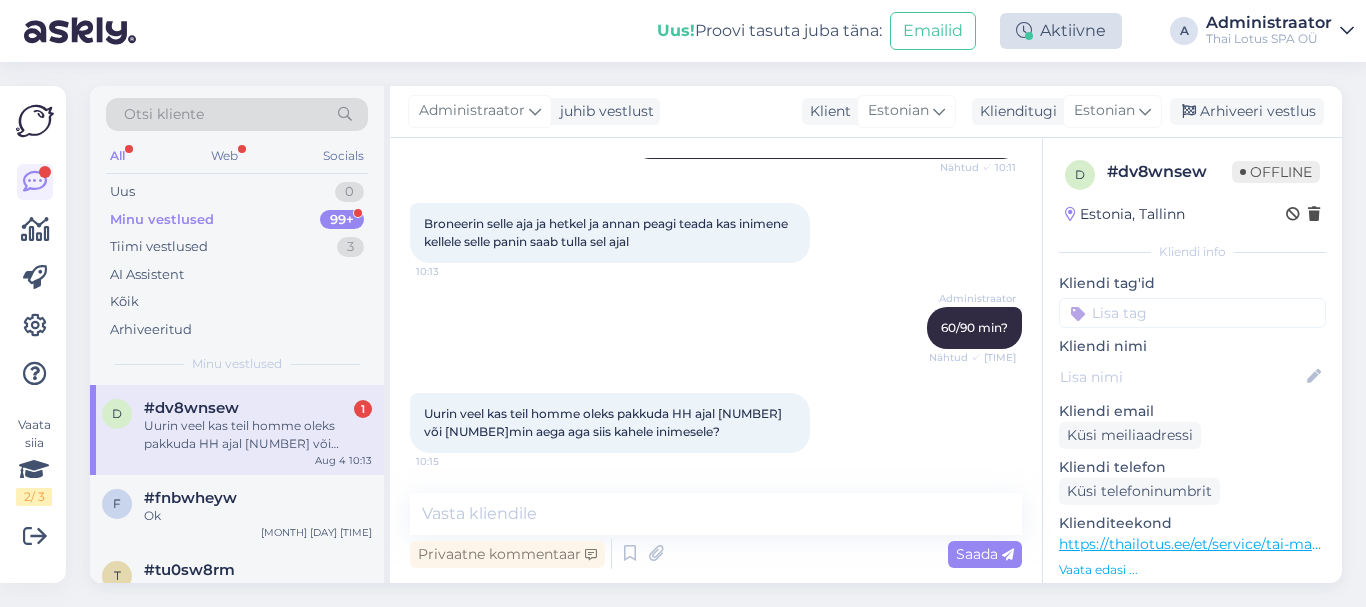 click on "Aktiivne" at bounding box center (1061, 31) 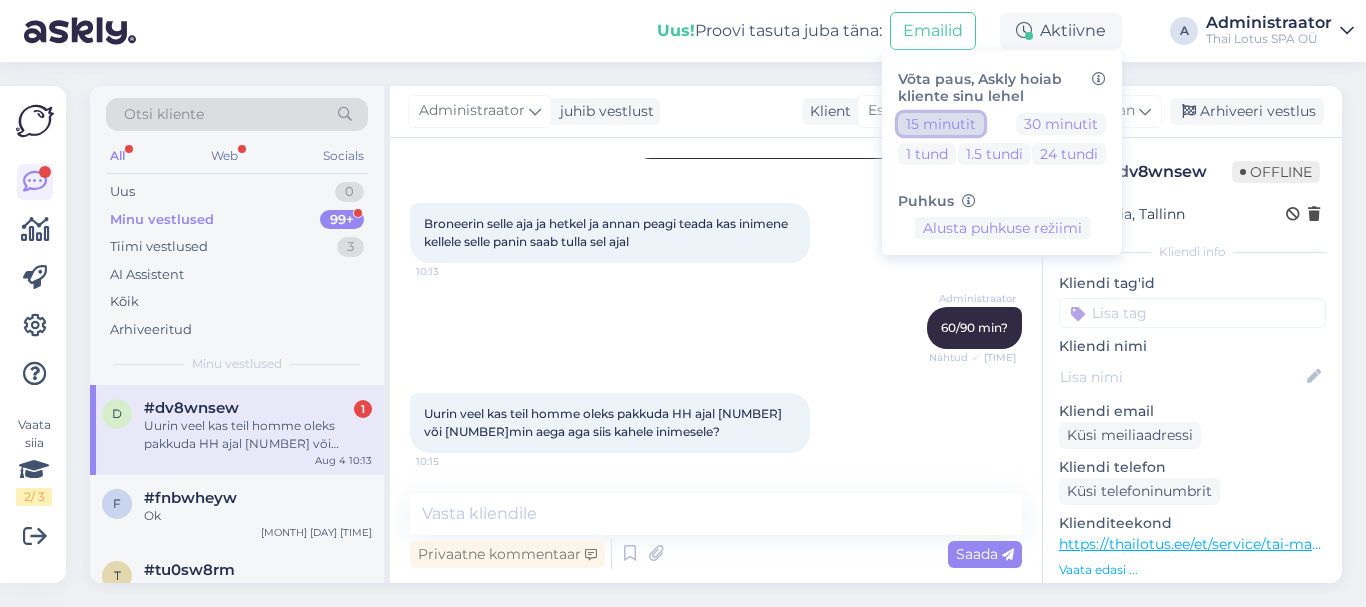 click on "15 minutit" at bounding box center (941, 124) 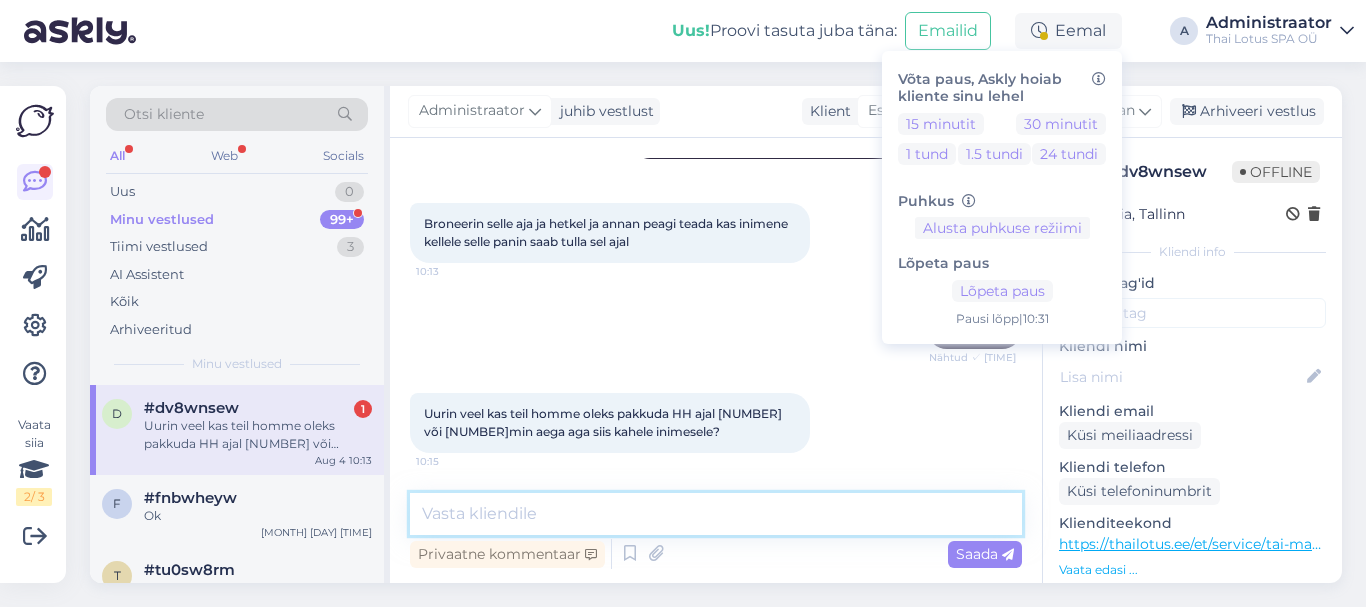 click at bounding box center (716, 514) 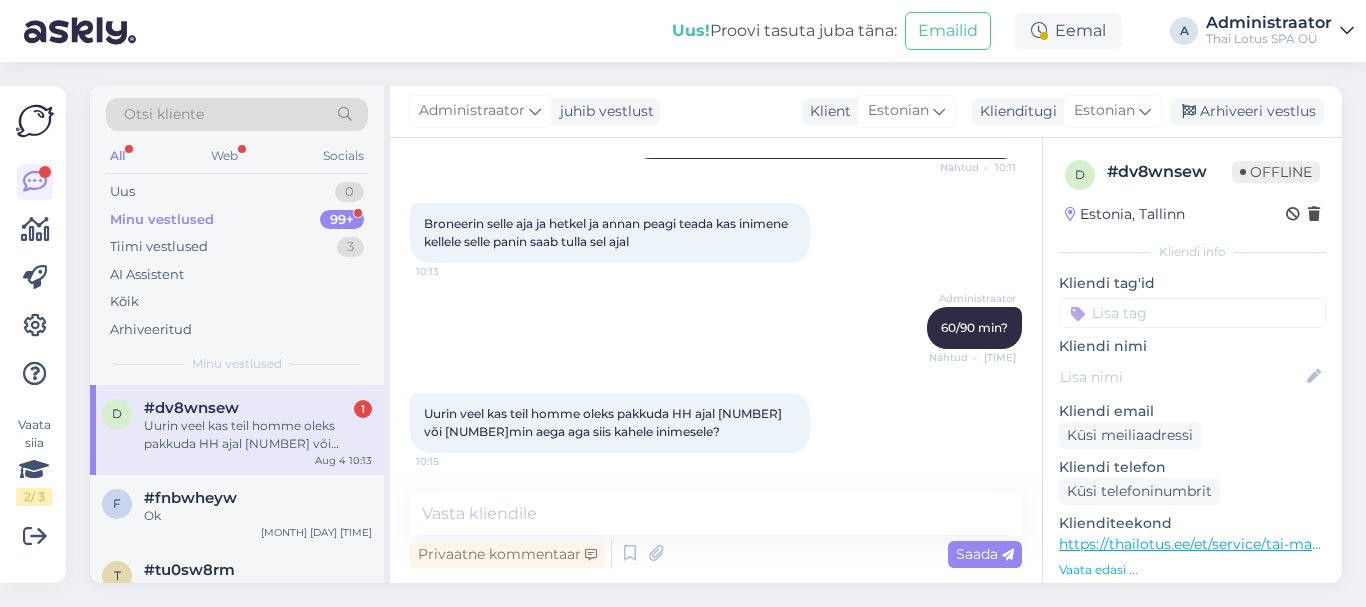 click on "Uus! Proovi tasuta juba täna: Emailid Eemal Võta paus, Askly hoiab kliente sinu lehel 15 minutit 30 minutit 1 tund 1.5 tundi 24 tundi Puhkus Alusta puhkuse režiimi Lõpeta paus Lõpeta paus Pausi lõpp | [TIME] A Administraator Thai Lotus SPA OÜ" at bounding box center (683, 31) 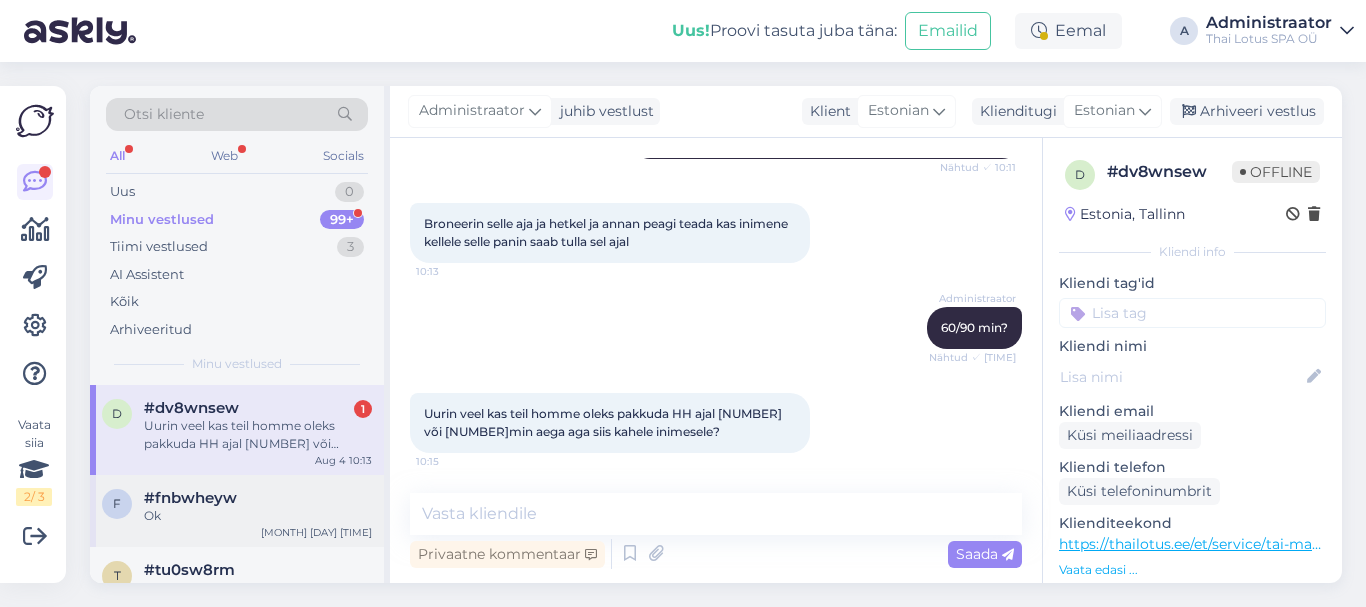 click on "Ok" at bounding box center [258, 516] 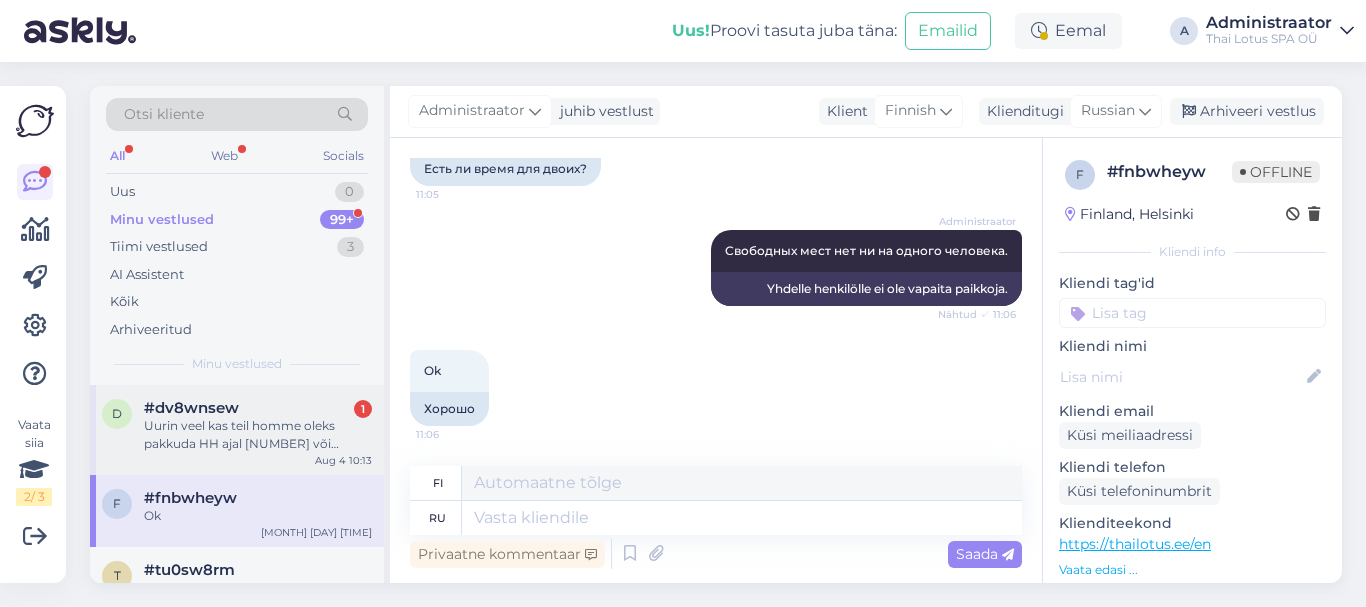 click on "[TAG] [NUMBER]" at bounding box center [258, 408] 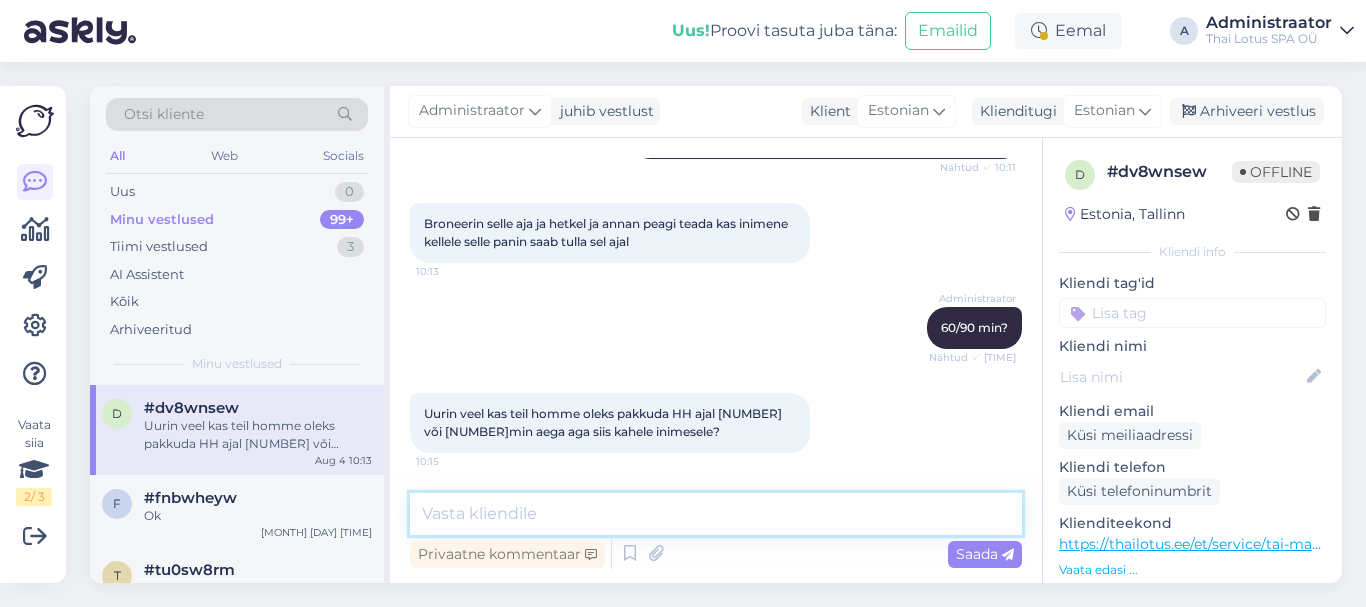 click at bounding box center [716, 514] 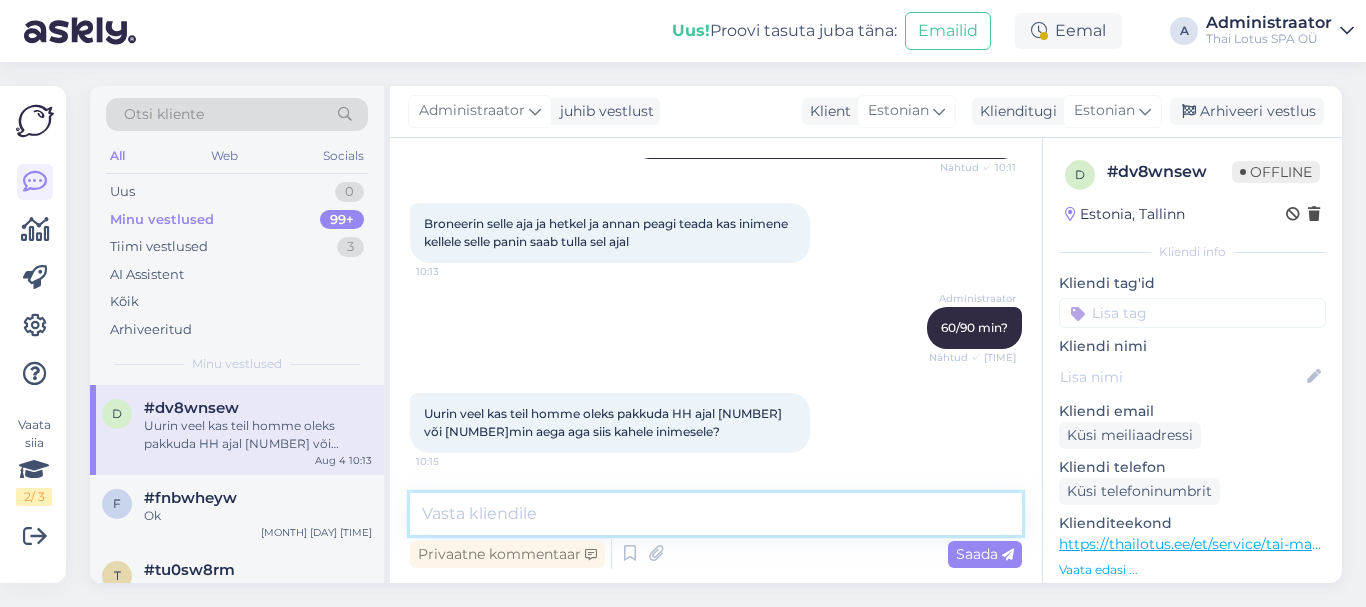 click at bounding box center [716, 514] 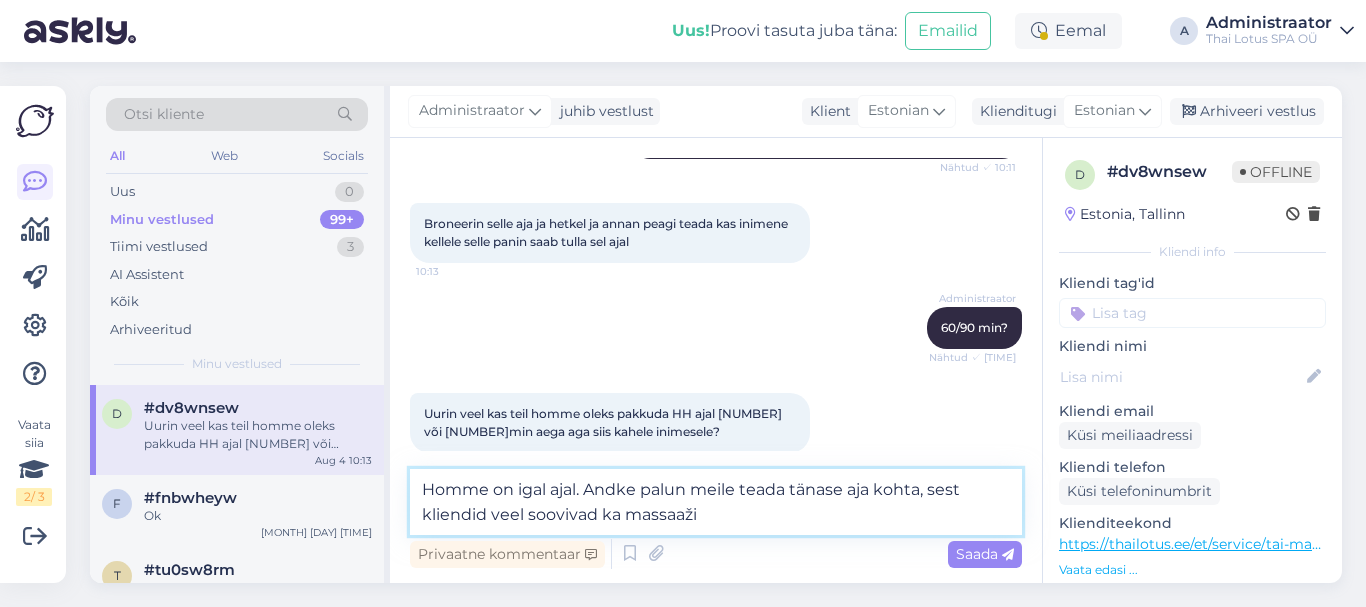 type on "Homme on igal ajal. Andke palun meile teada tänase aja kohta, sest kliendid veel soovivad ka massaaži." 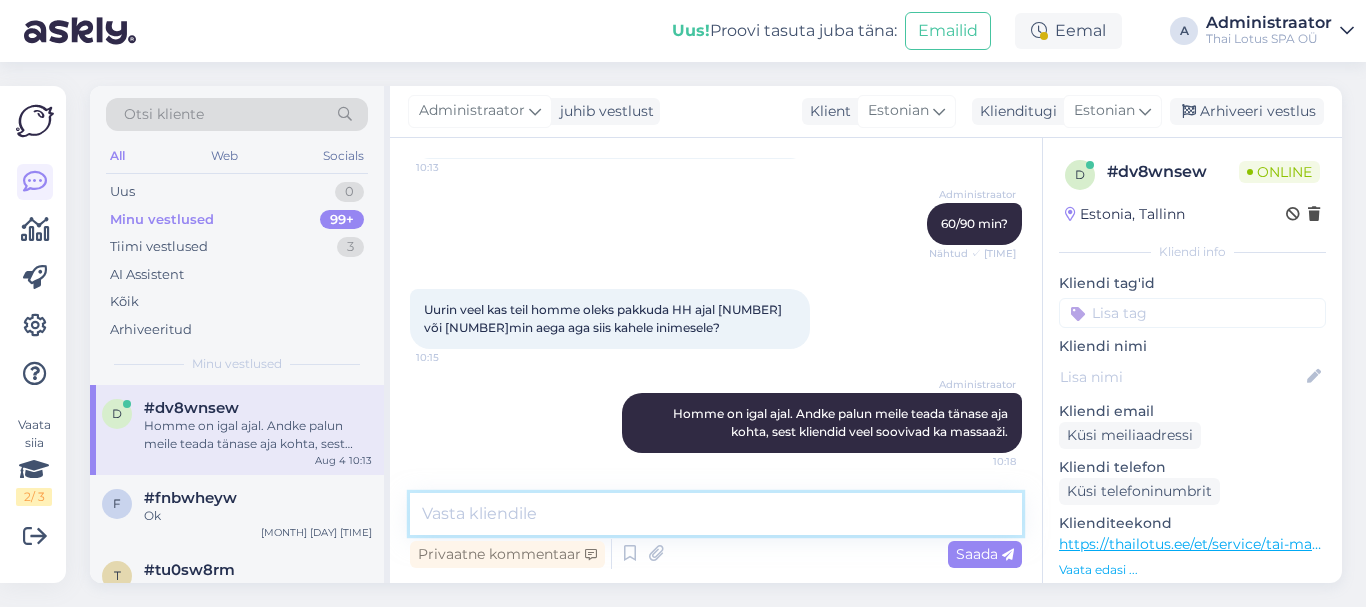 scroll, scrollTop: 412, scrollLeft: 0, axis: vertical 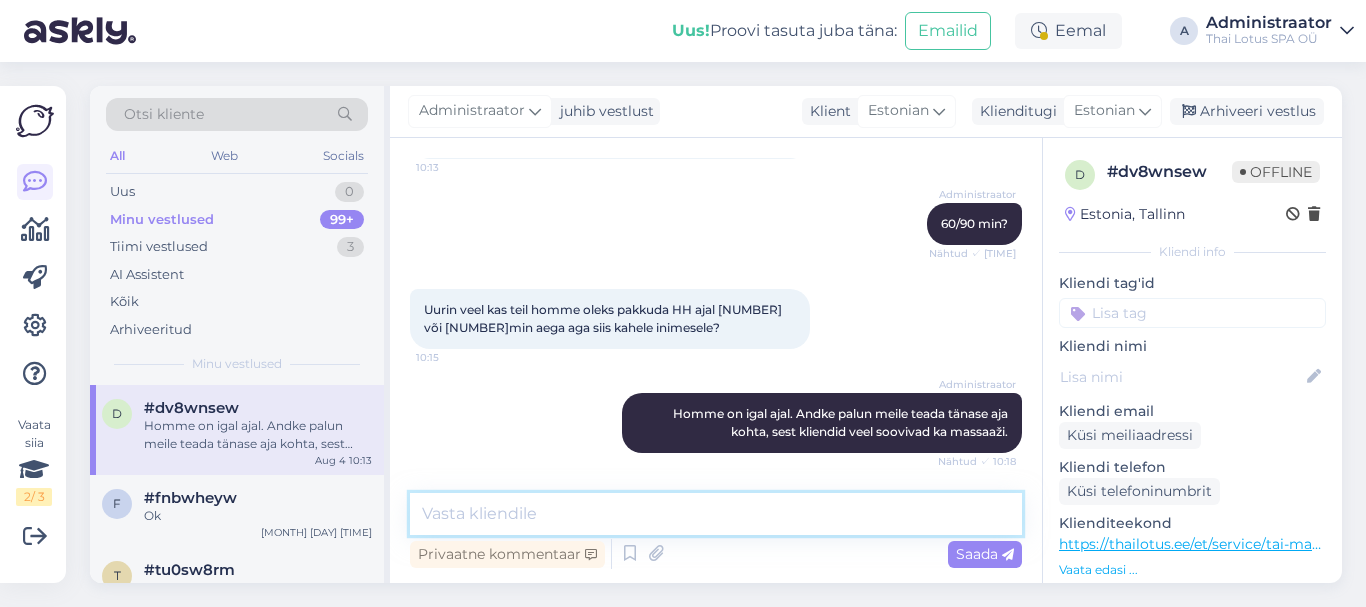 click at bounding box center [716, 514] 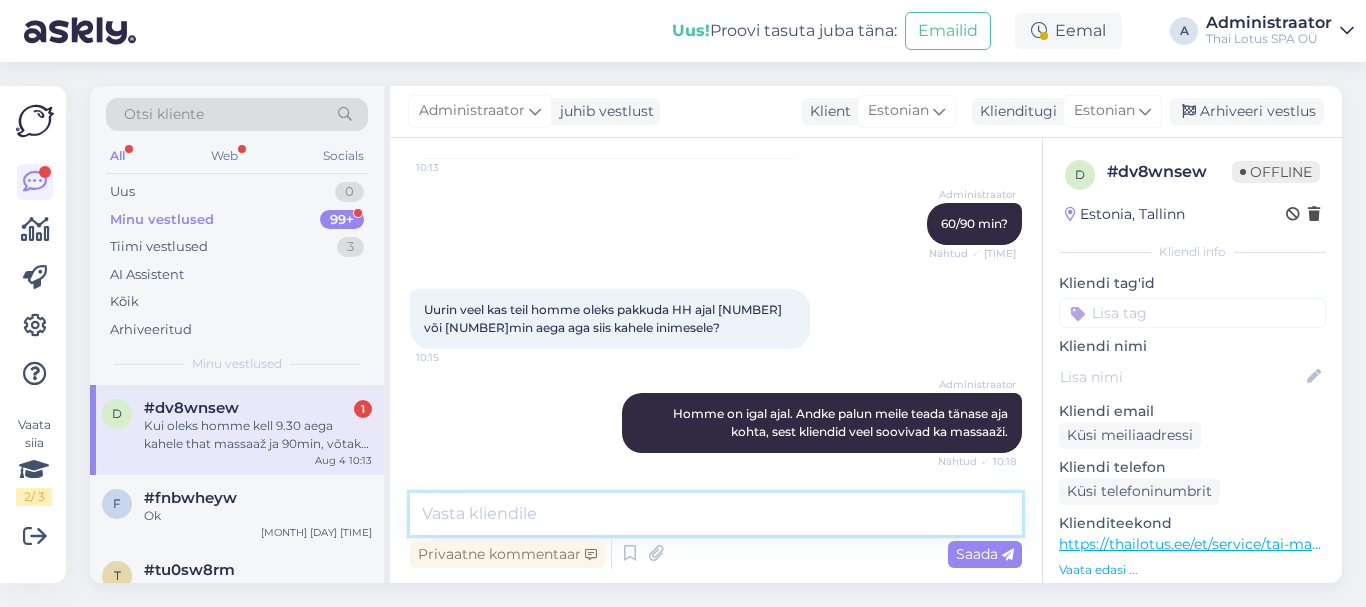 scroll, scrollTop: 495, scrollLeft: 0, axis: vertical 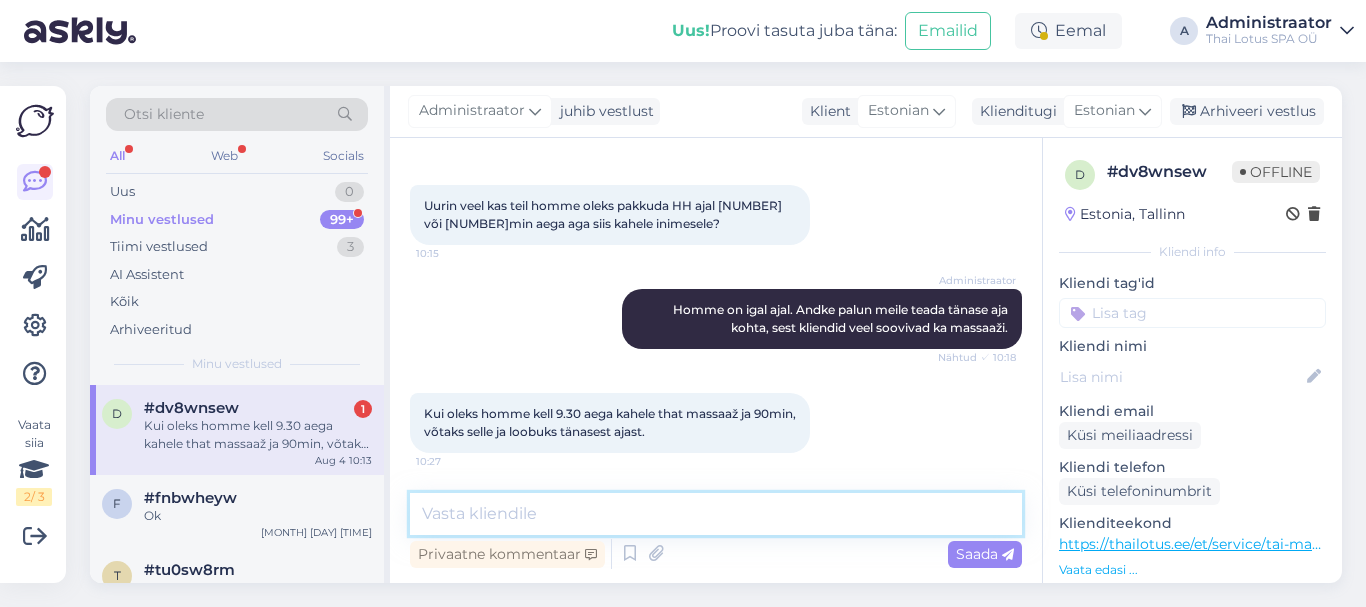 click at bounding box center [716, 514] 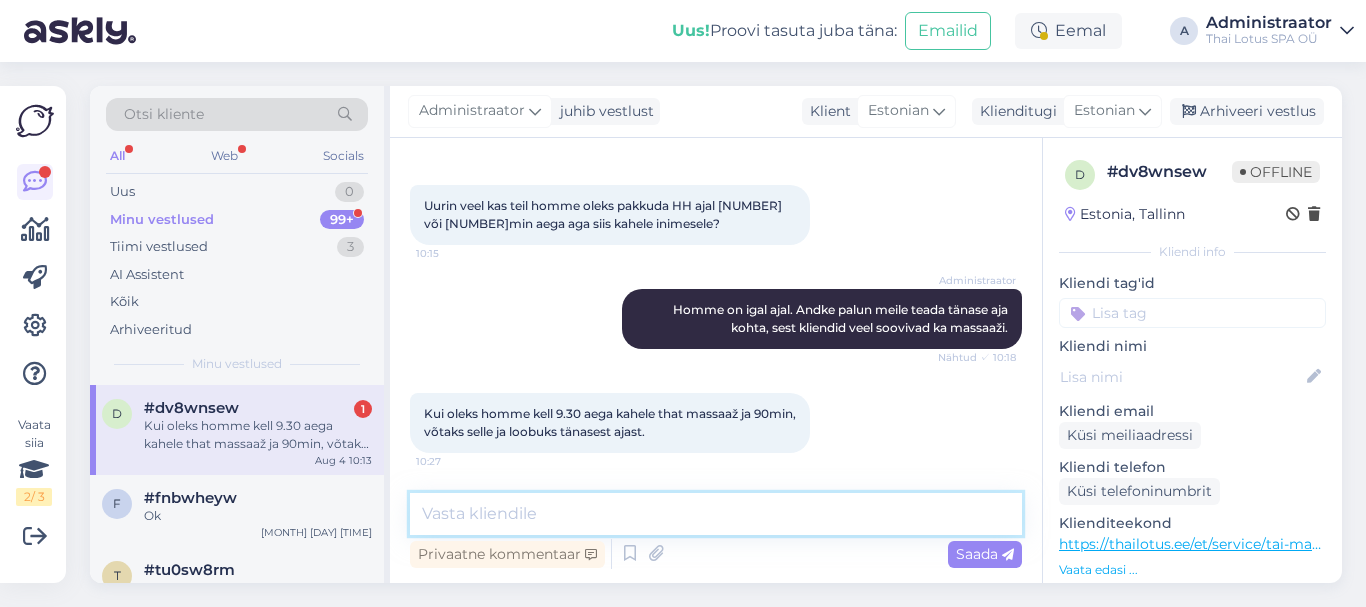 click at bounding box center (716, 514) 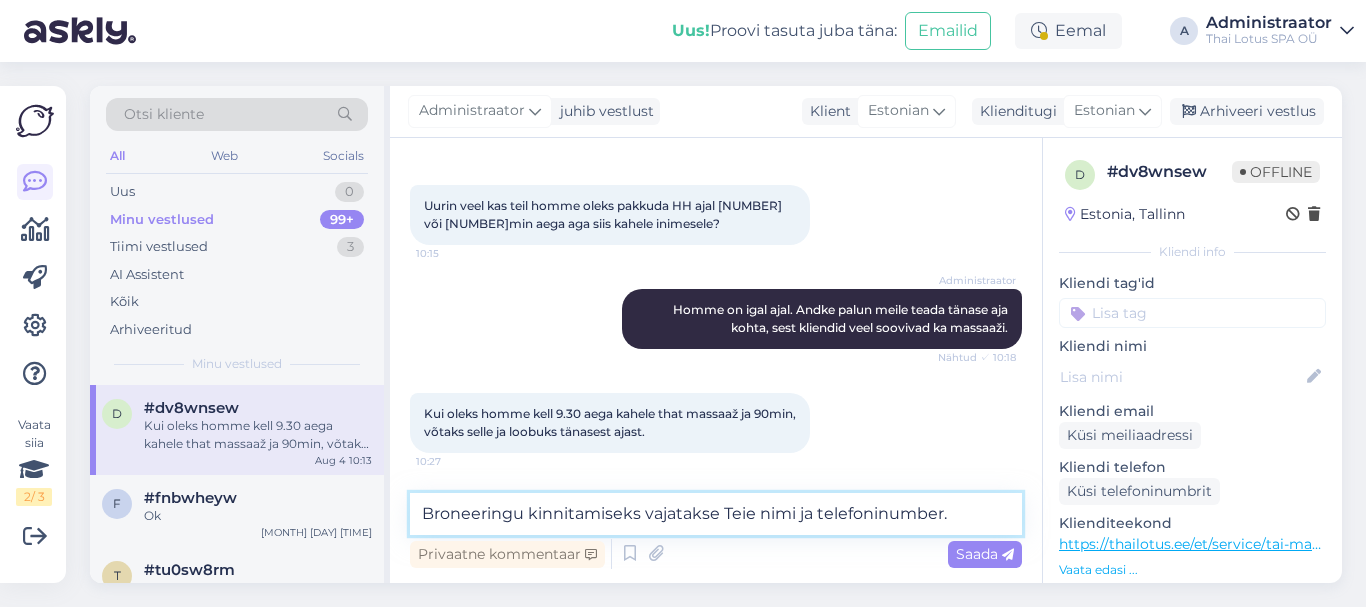 type on "Broneeringu kinnitamiseks vajatakse Teie nimi ja telefoninumber." 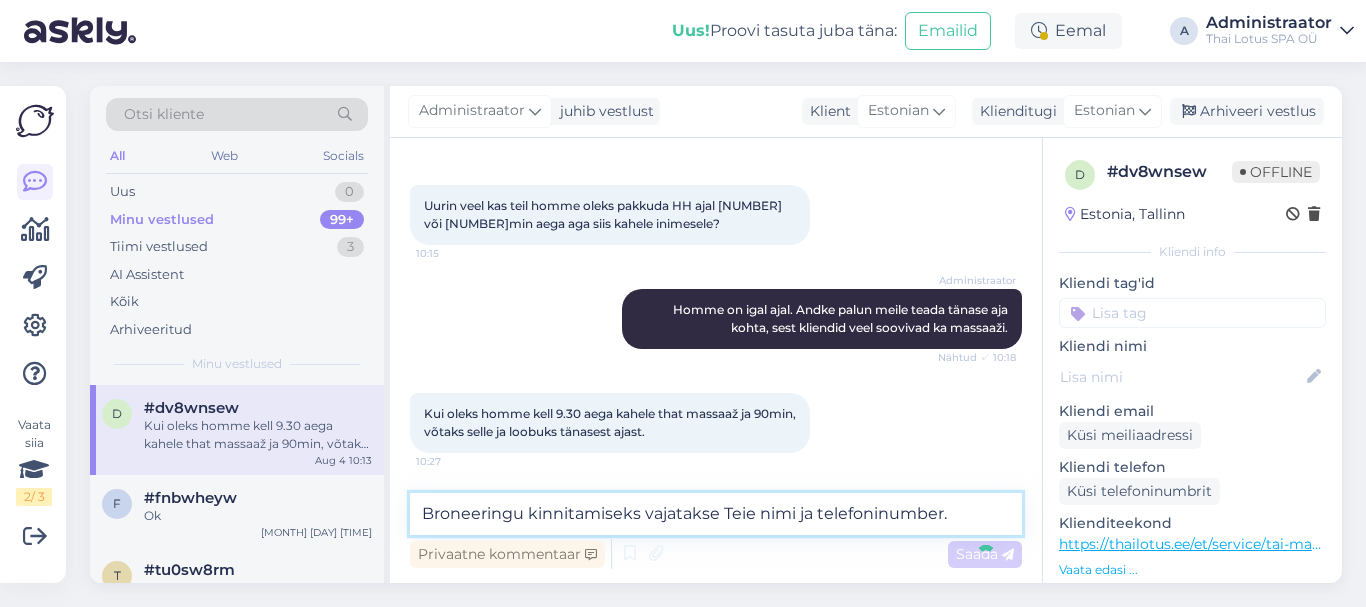type 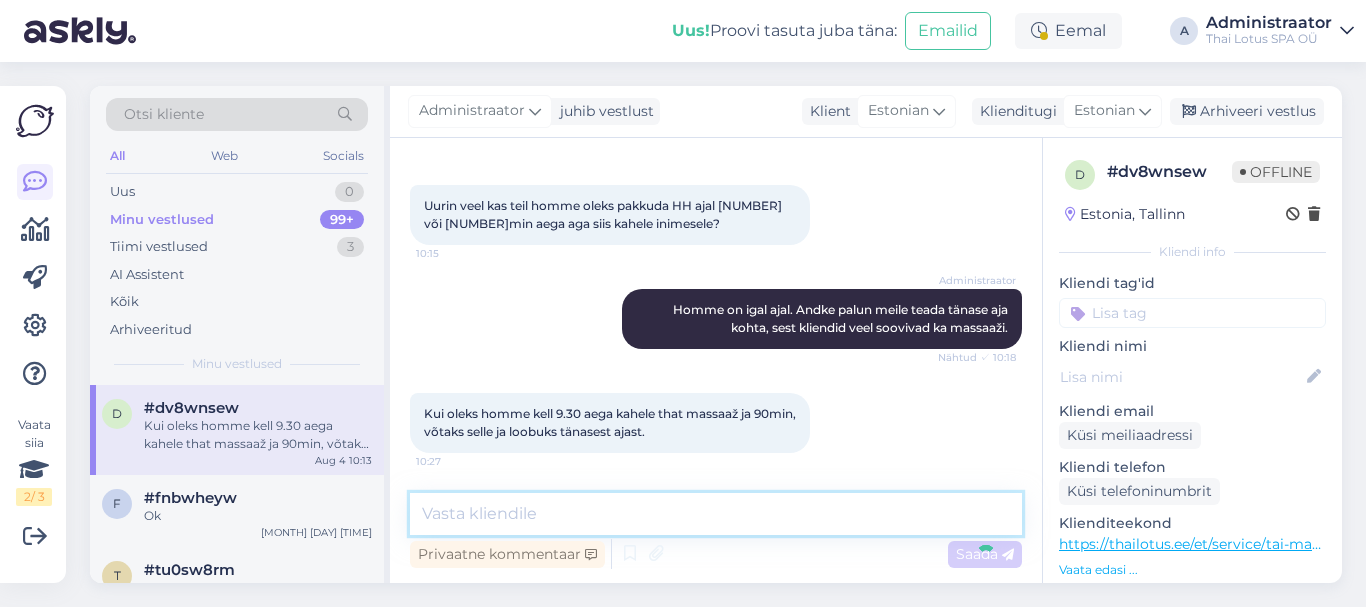 scroll, scrollTop: 599, scrollLeft: 0, axis: vertical 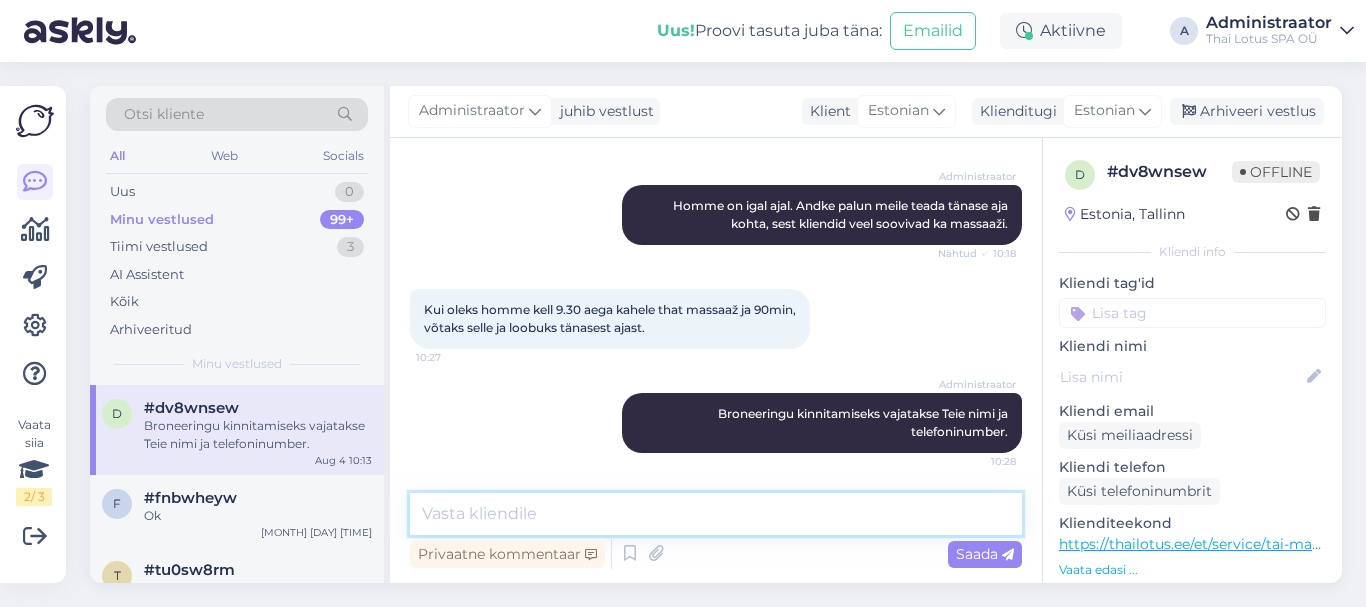 click at bounding box center (716, 514) 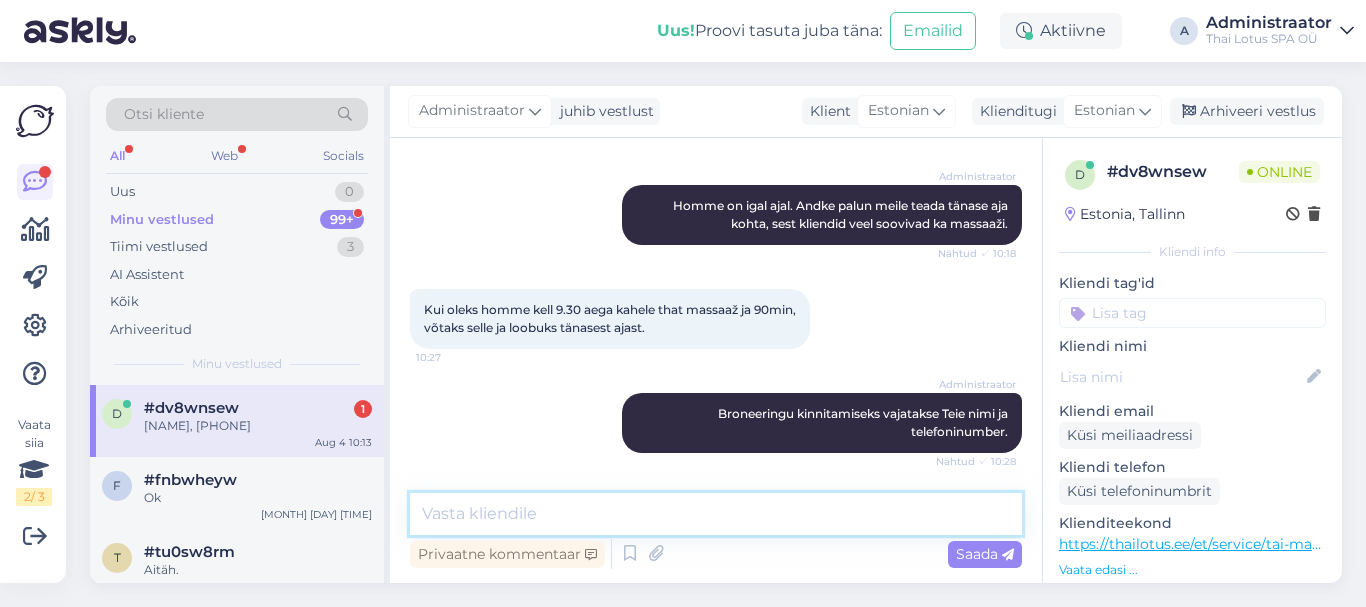 scroll, scrollTop: 685, scrollLeft: 0, axis: vertical 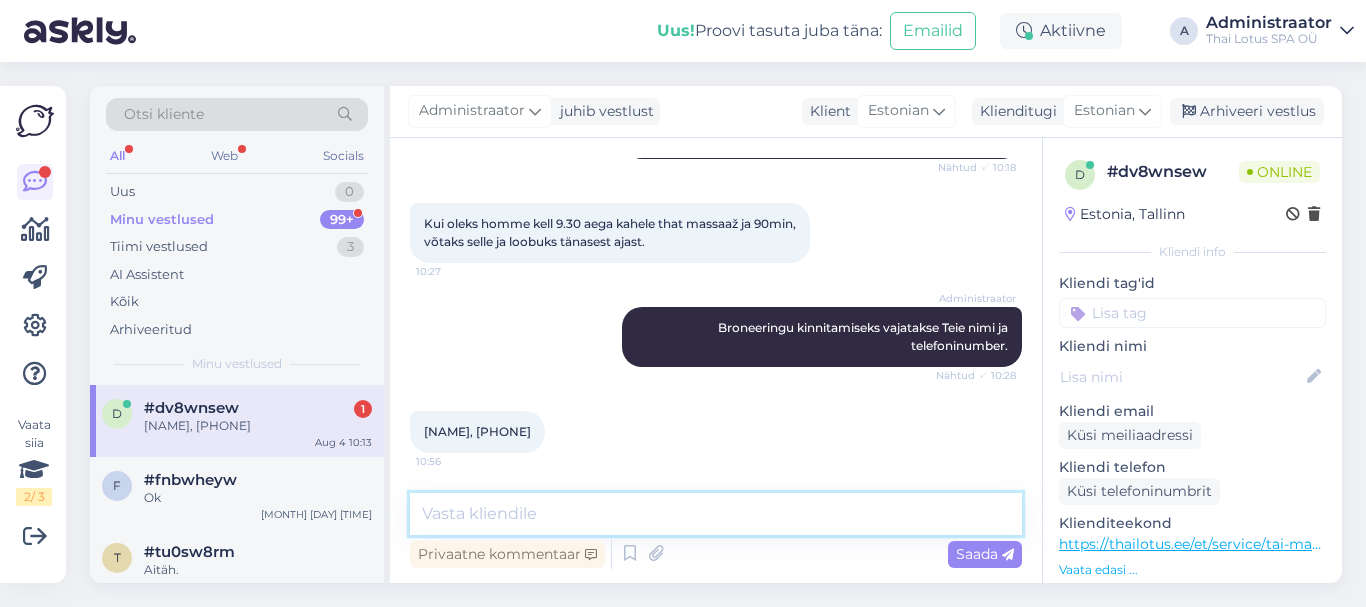 click at bounding box center [716, 514] 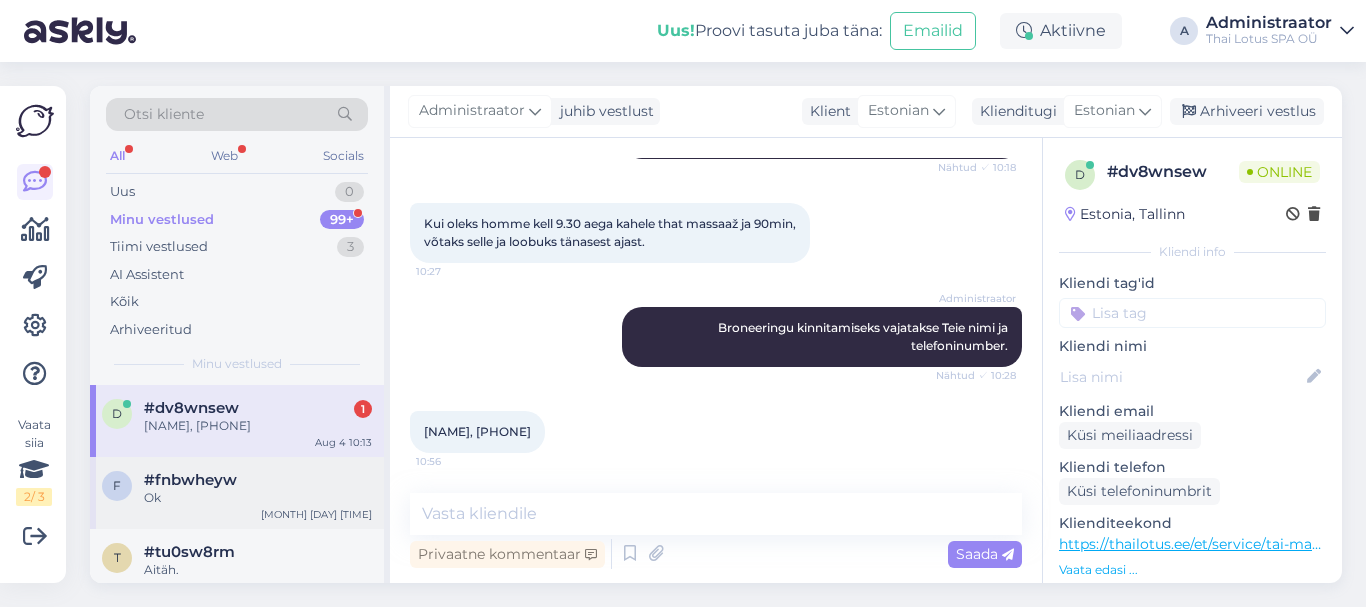 click on "f [TAG] [MONTH] [DAY] [TIME]" at bounding box center (237, 493) 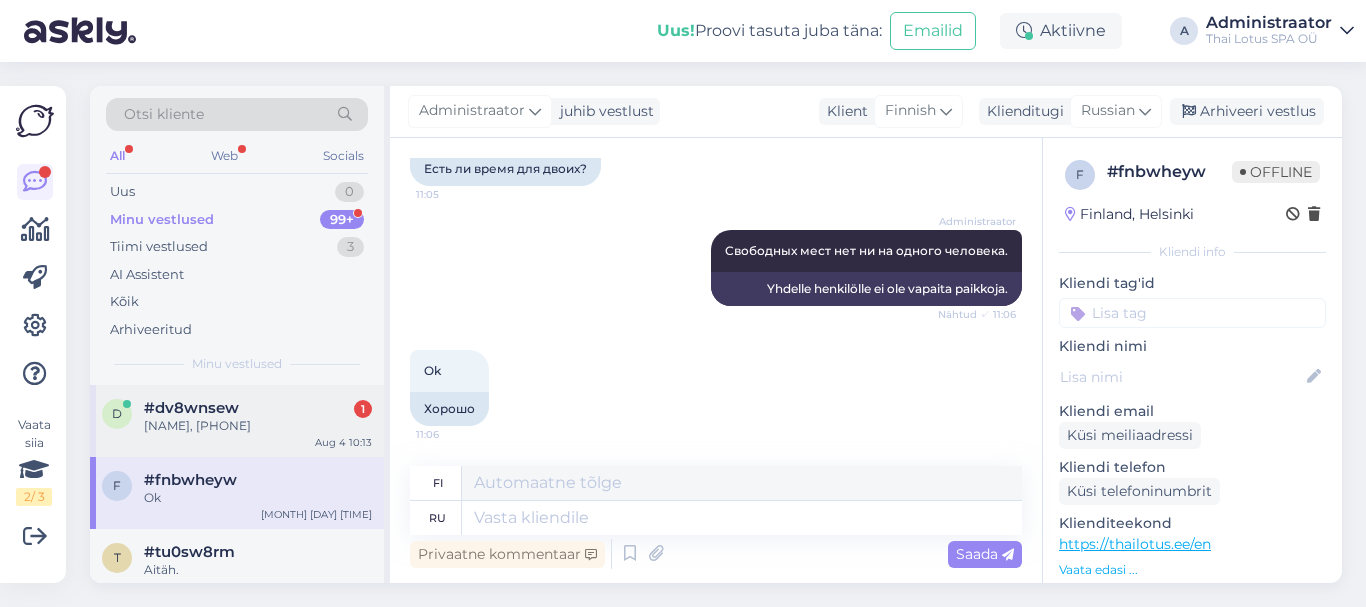 click on "d [TAG] [DAY] [TIME] [FIRST] [LAST], [PHONE]" at bounding box center (237, 421) 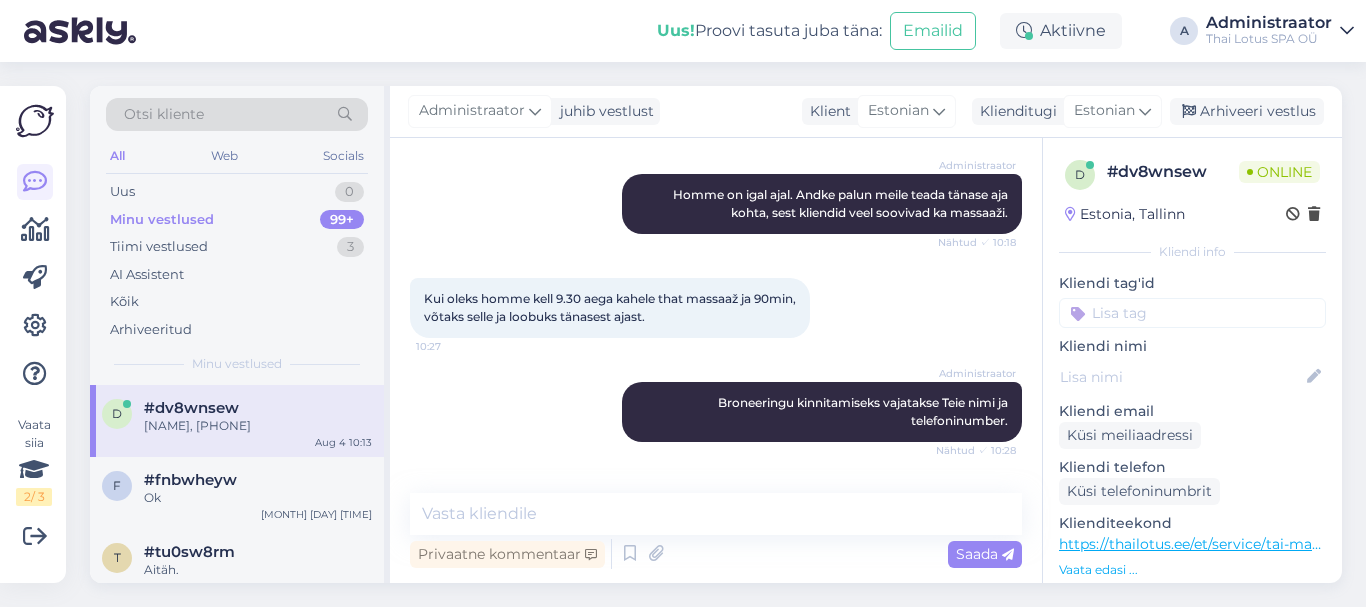 scroll, scrollTop: 685, scrollLeft: 0, axis: vertical 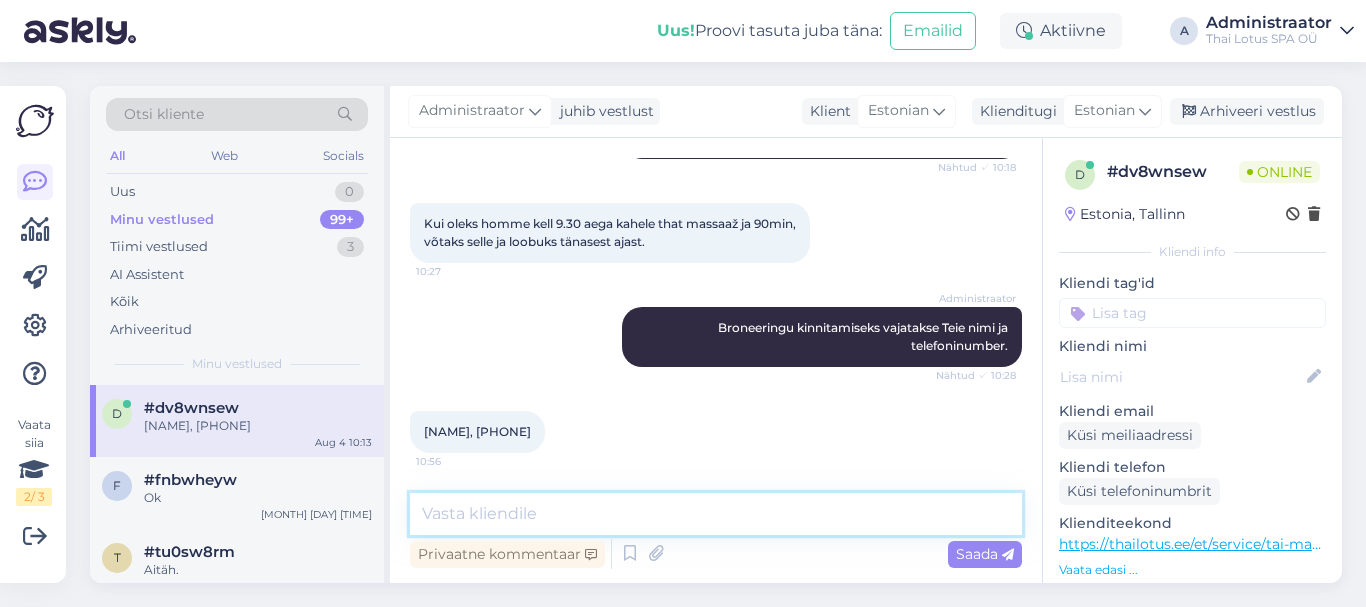 click at bounding box center [716, 514] 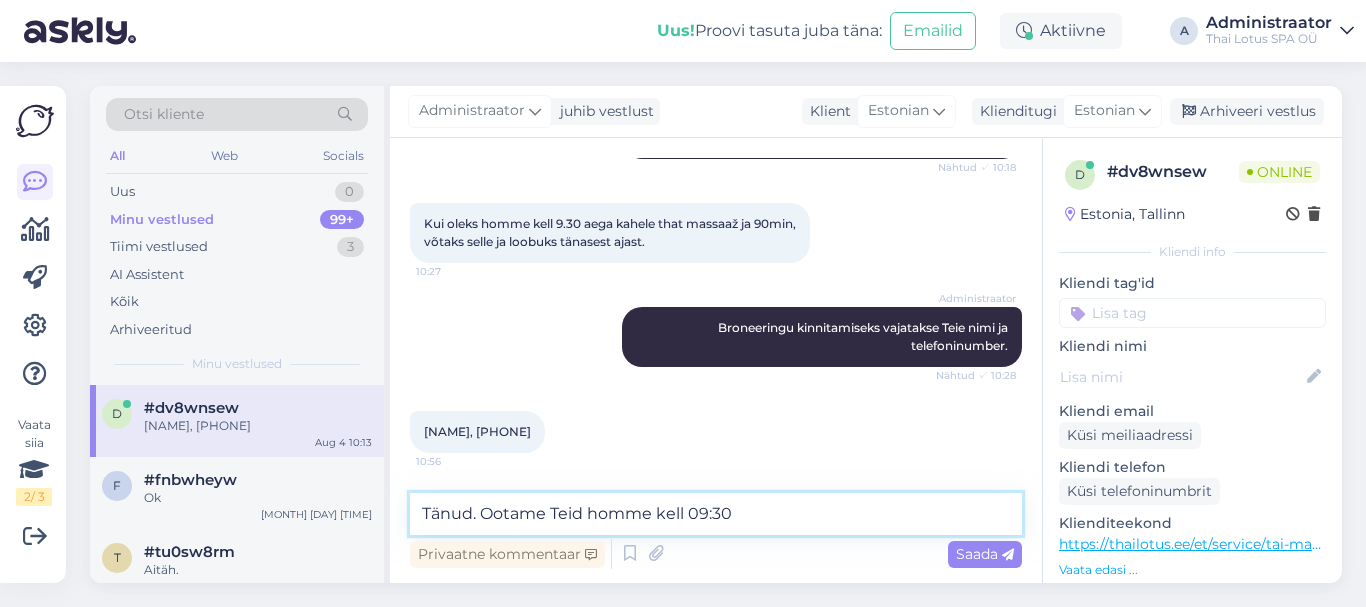 type on "Tänud. Ootame Teid homme kell [TIME]!" 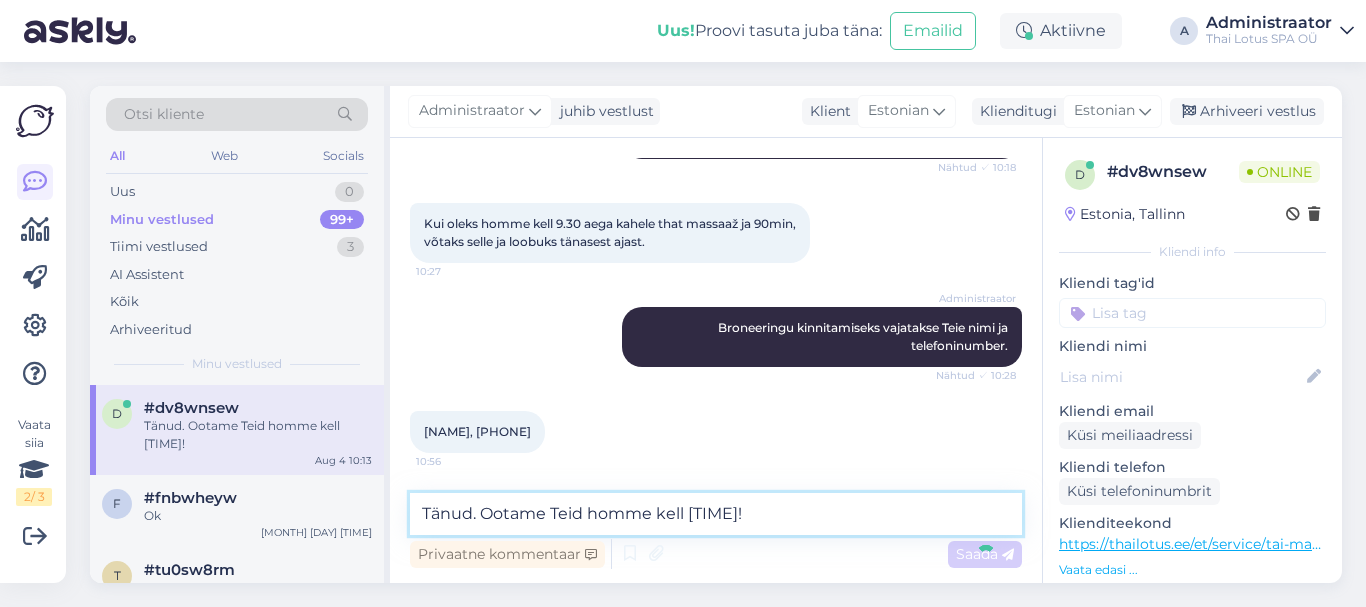 type 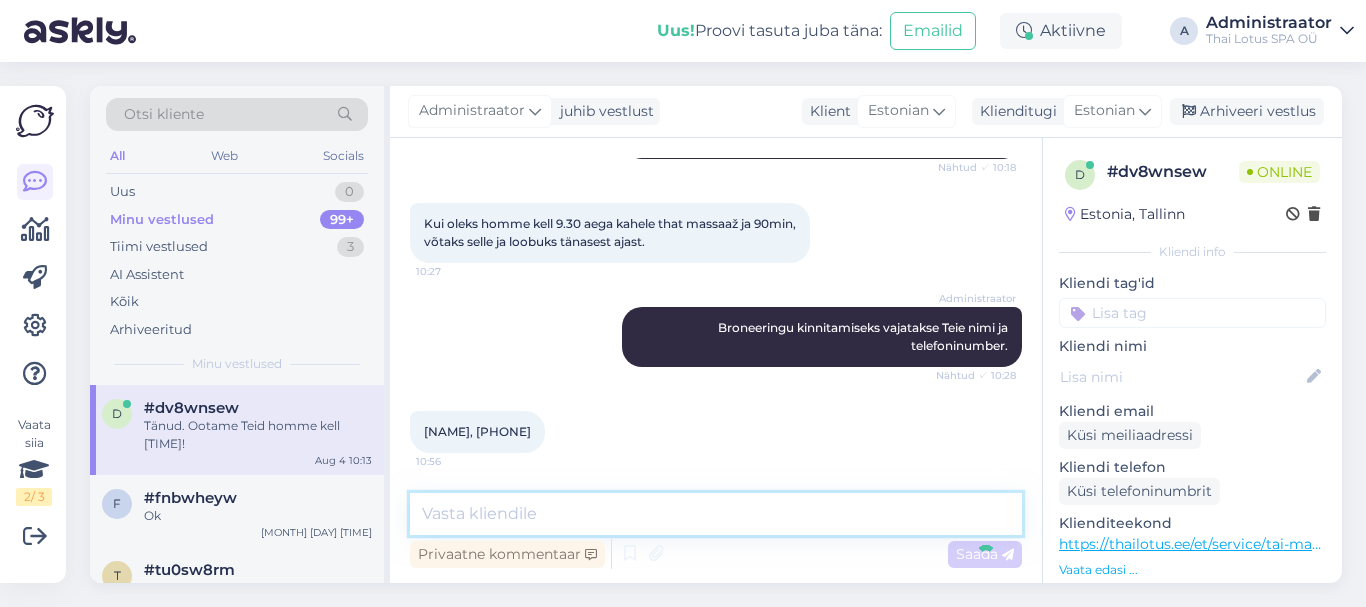 scroll, scrollTop: 771, scrollLeft: 0, axis: vertical 